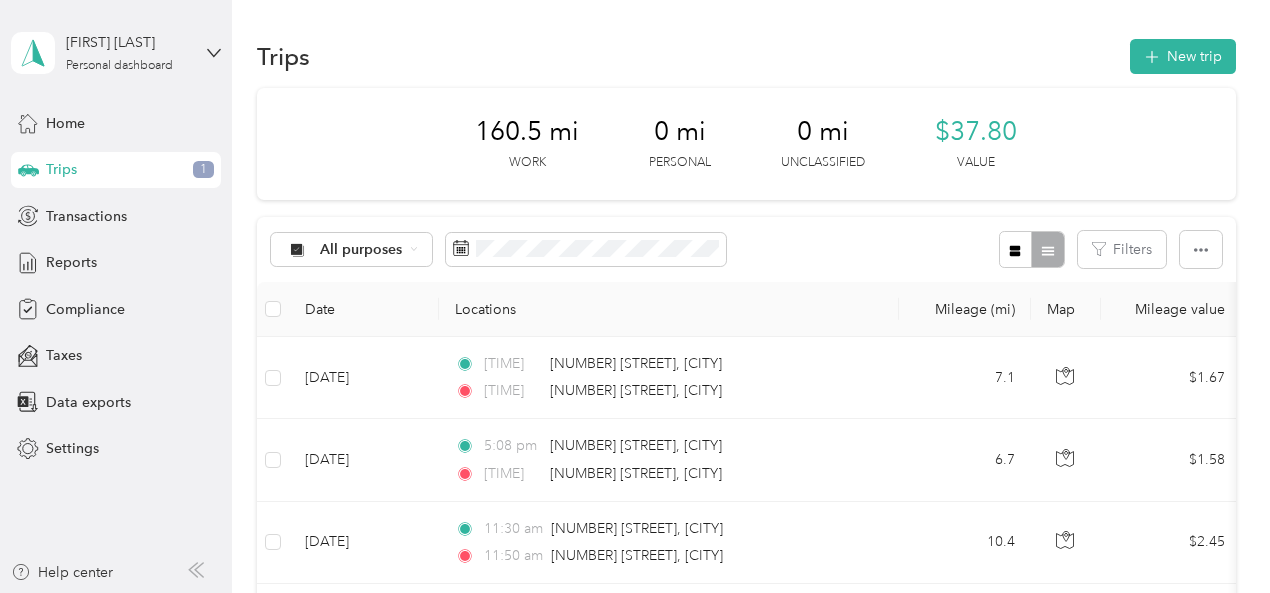 scroll, scrollTop: 0, scrollLeft: 0, axis: both 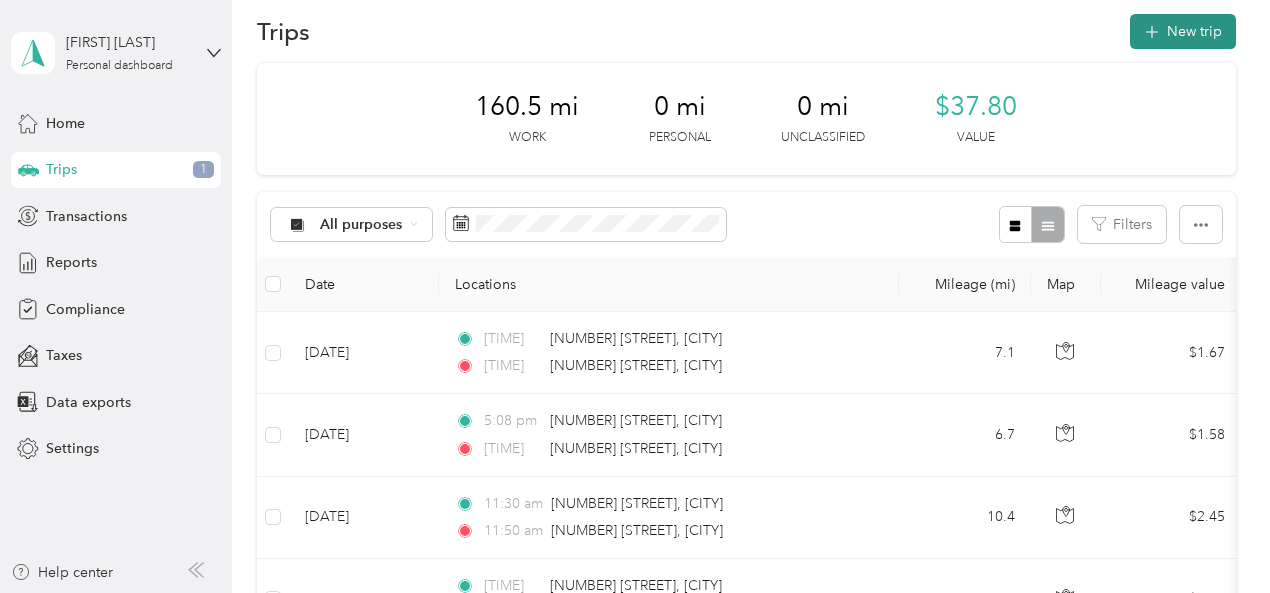 click on "New trip" at bounding box center (1183, 31) 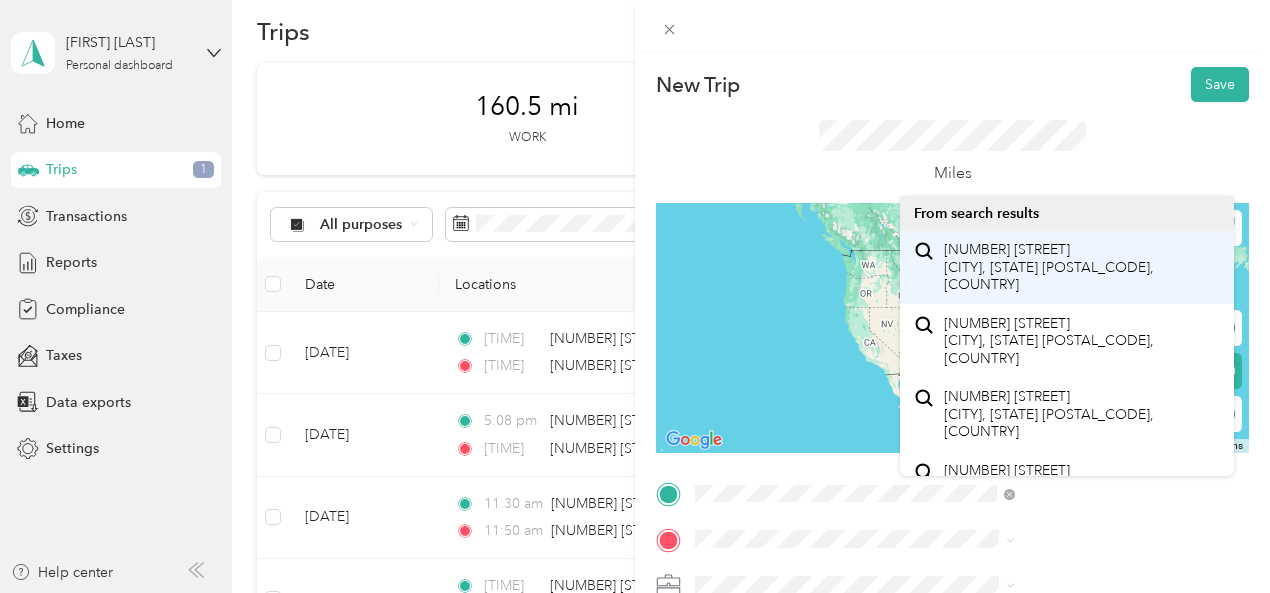 click on "[NUMBER] [STREET]
[CITY], [STATE] [POSTAL_CODE], [COUNTRY]" at bounding box center [1081, 267] 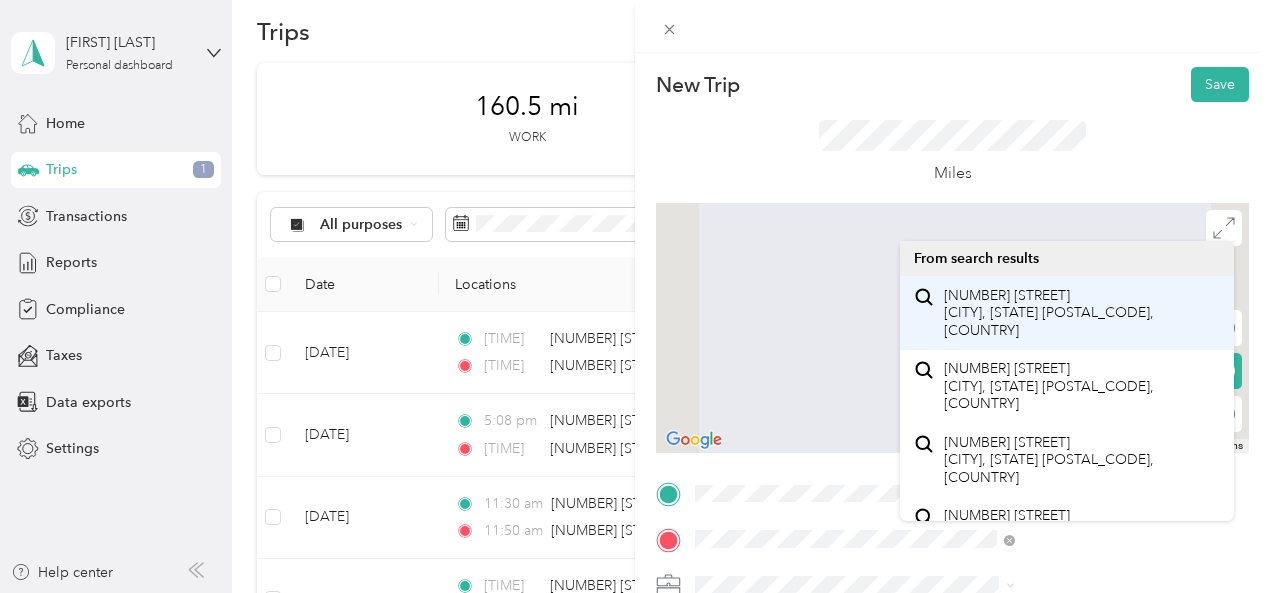 click on "[NUMBER] [STREET]
[CITY], [STATE] [POSTAL_CODE], [COUNTRY]" at bounding box center [1081, 313] 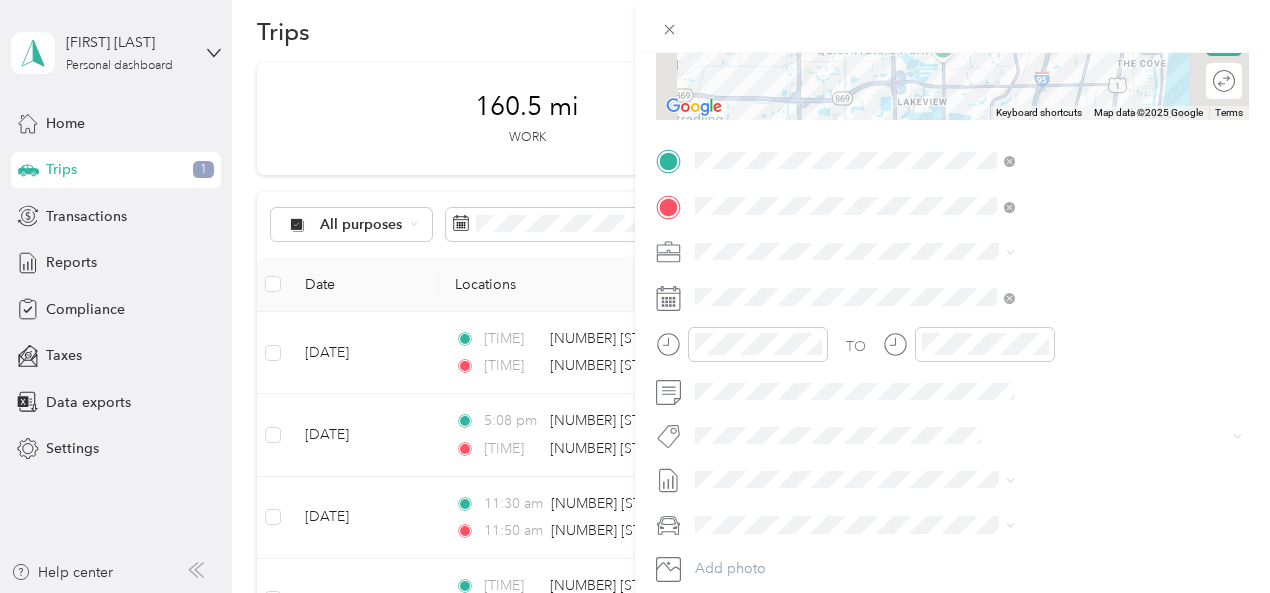 scroll, scrollTop: 332, scrollLeft: 0, axis: vertical 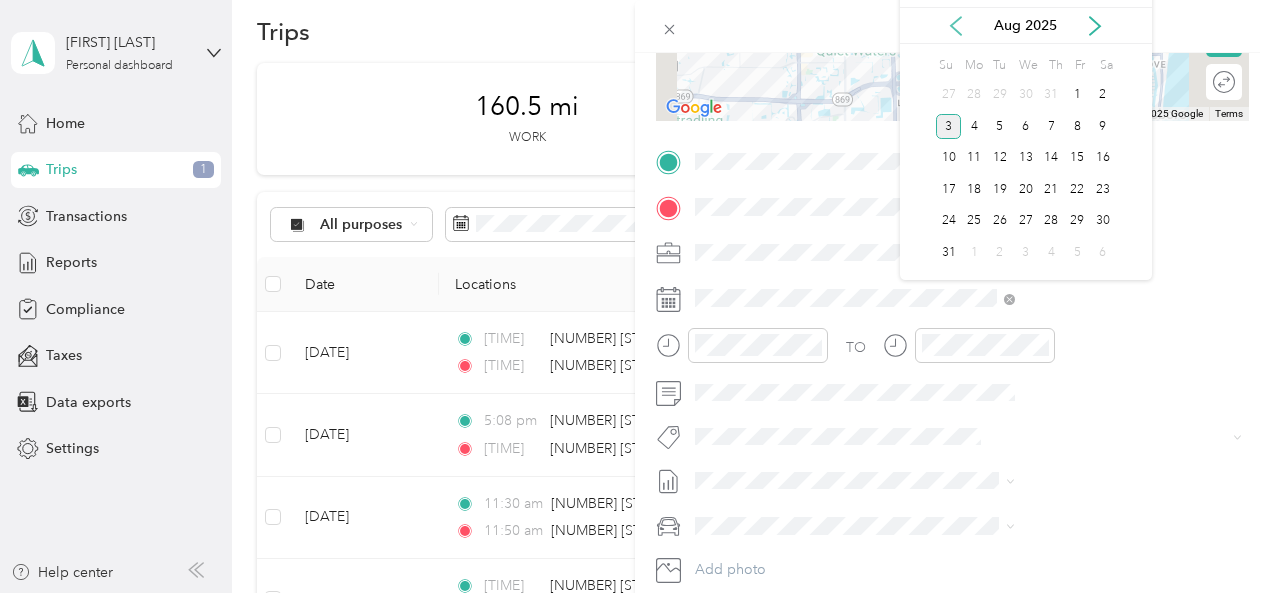 click 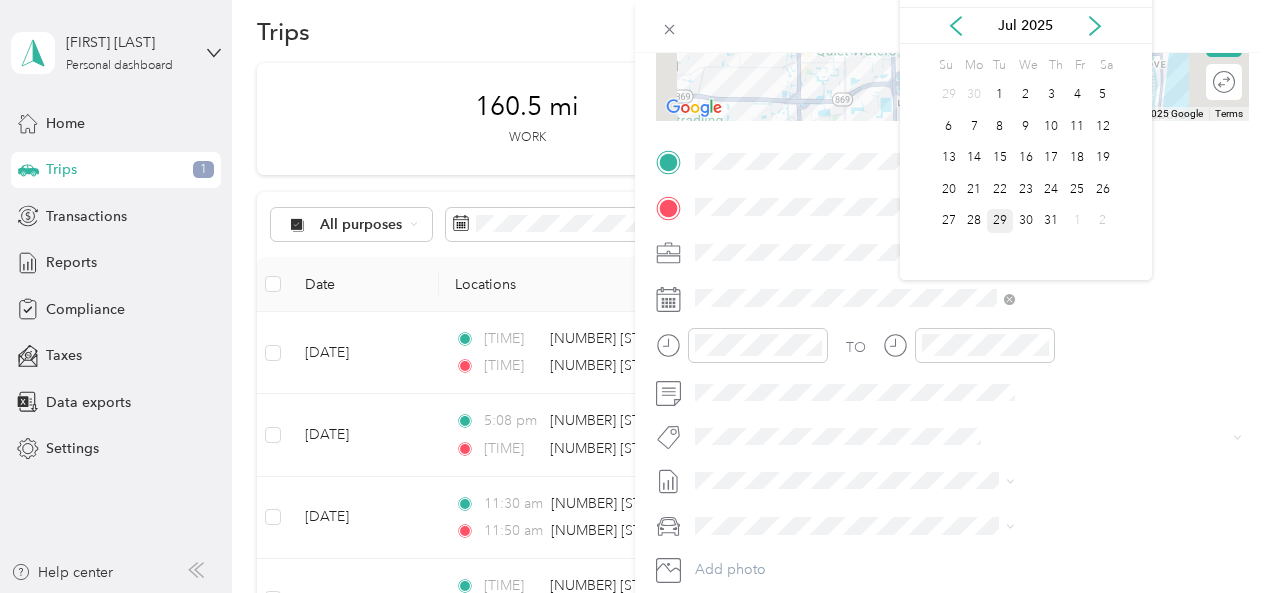 click on "29" at bounding box center (1000, 221) 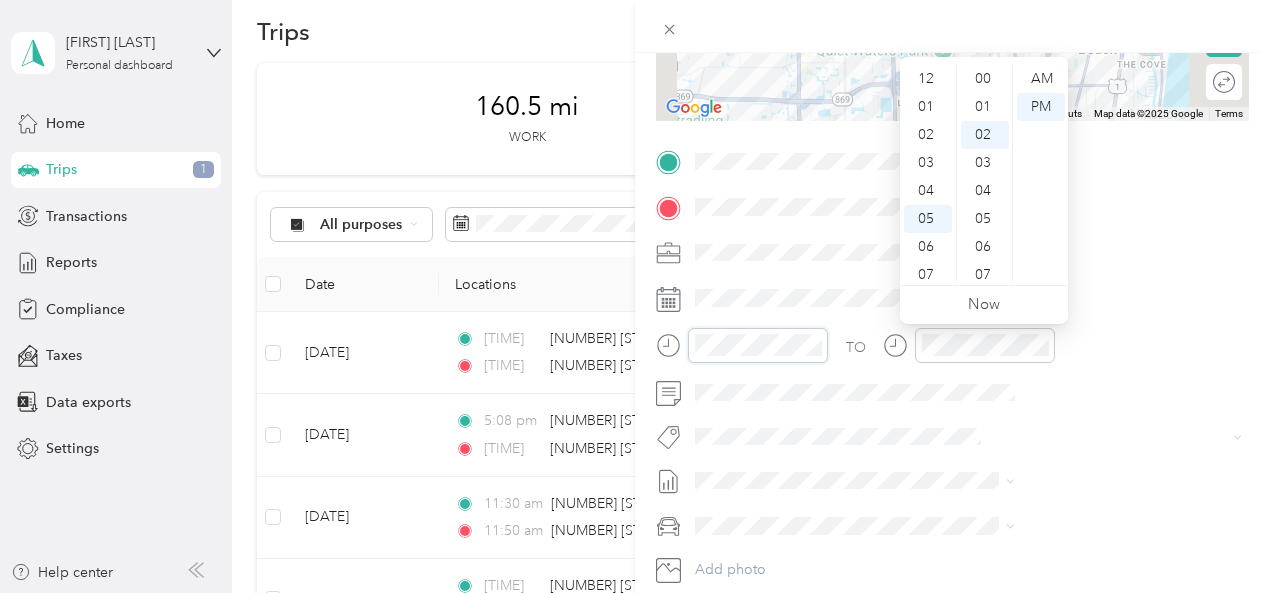 scroll, scrollTop: 56, scrollLeft: 0, axis: vertical 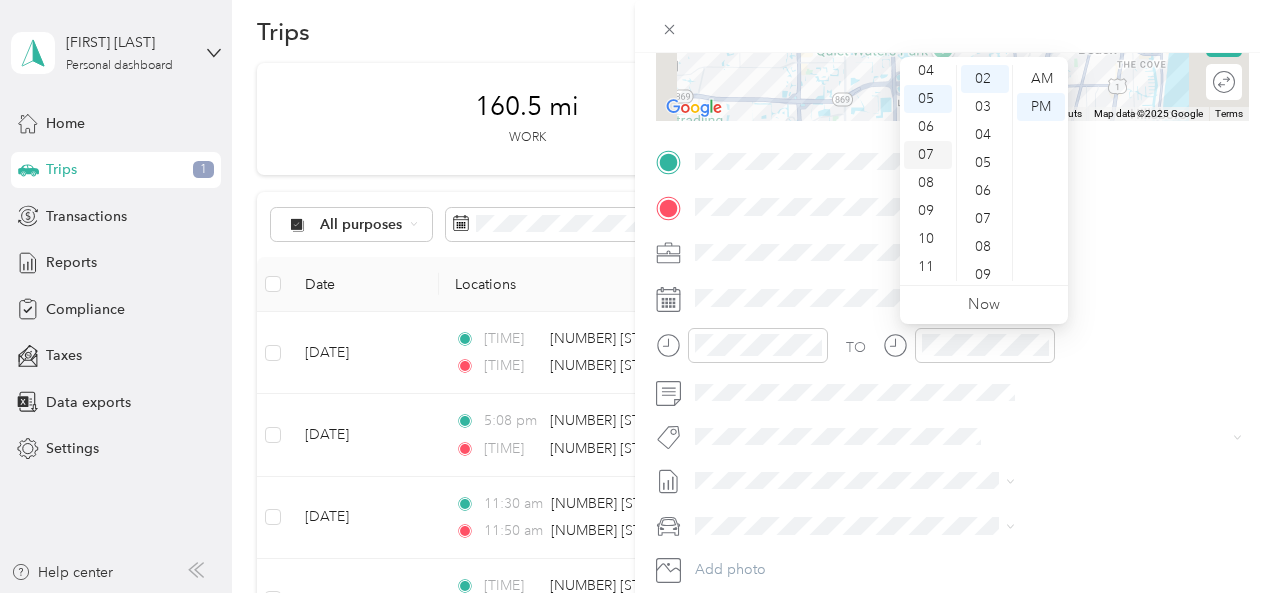 click on "07" at bounding box center (928, 155) 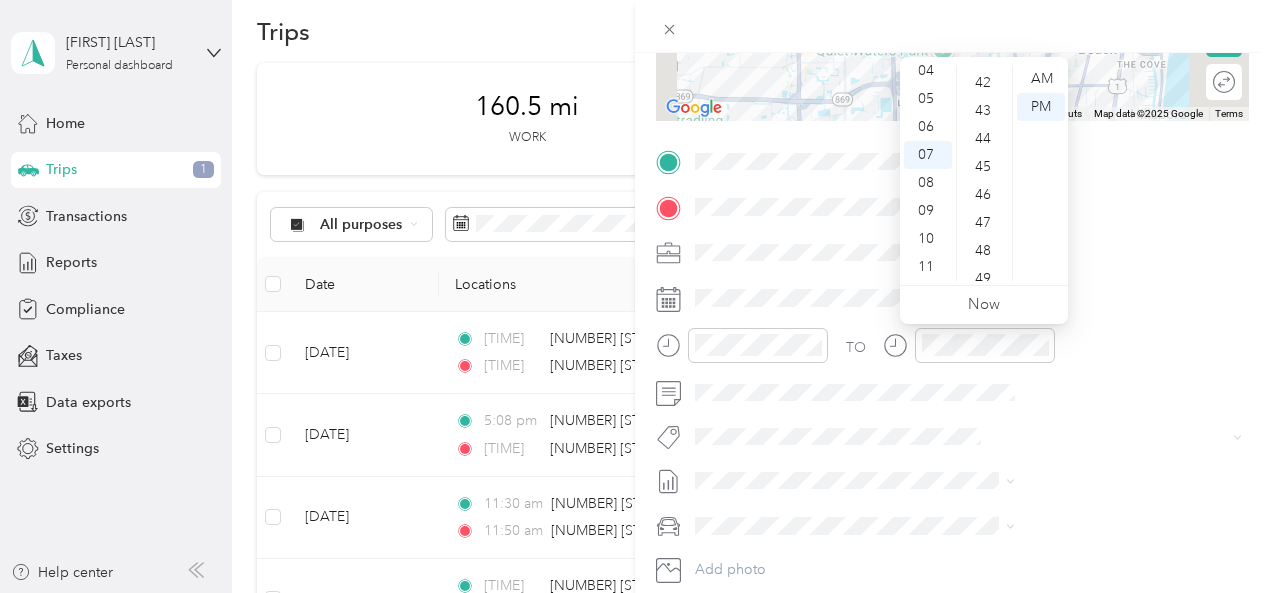 scroll, scrollTop: 1155, scrollLeft: 0, axis: vertical 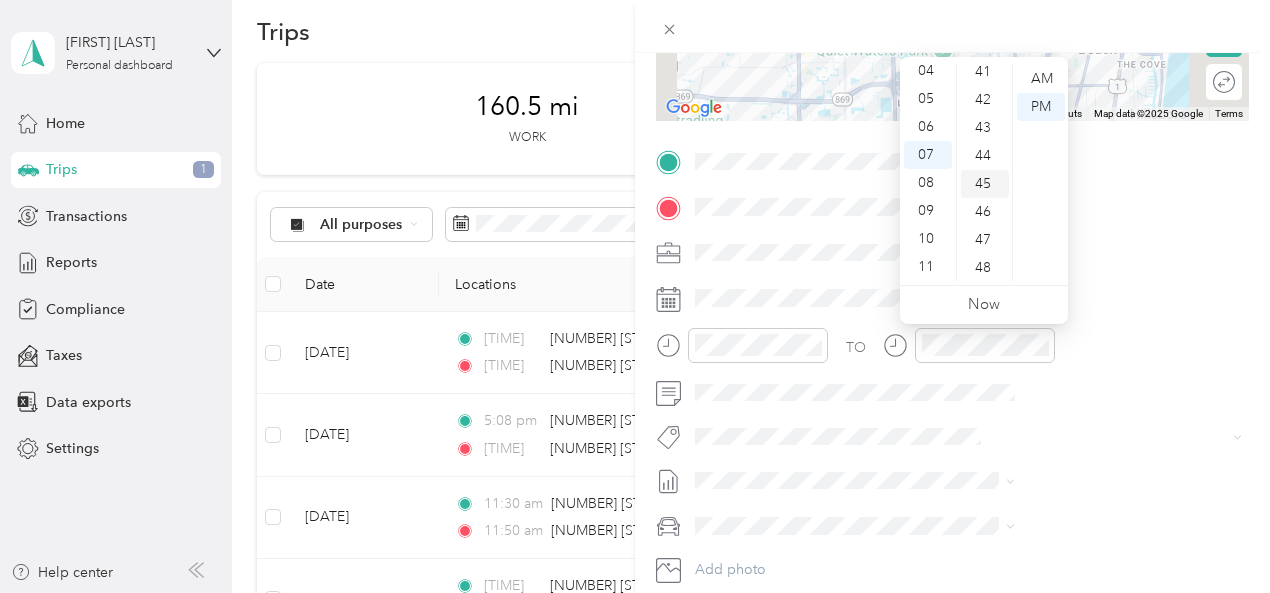 click on "45" at bounding box center [985, 184] 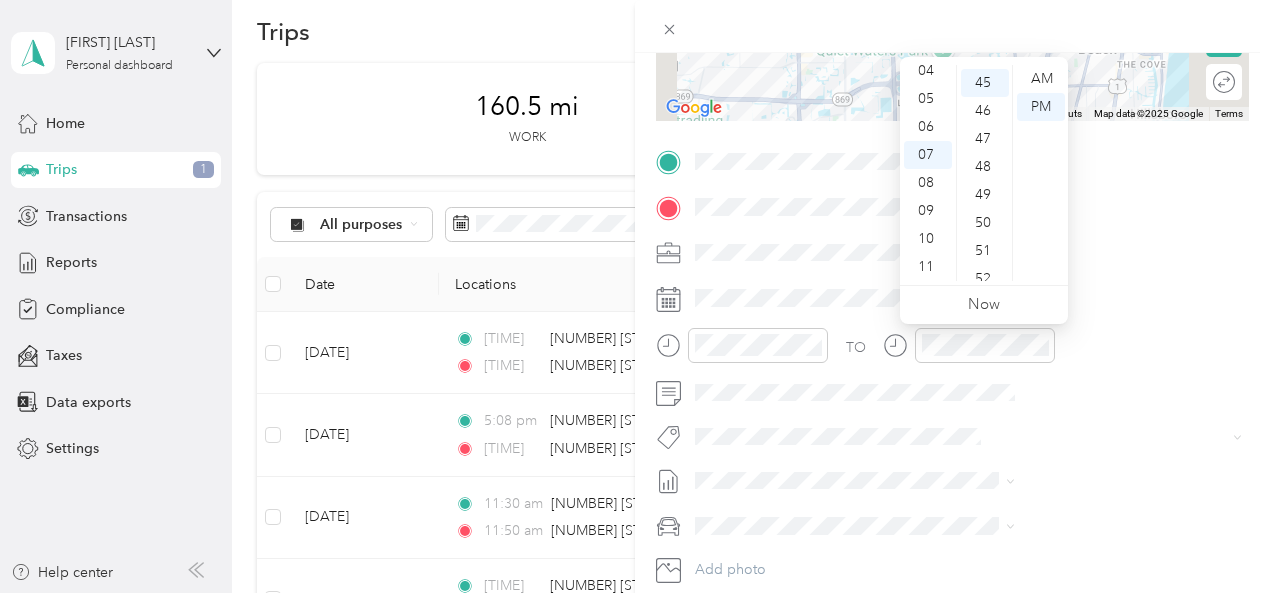 scroll, scrollTop: 1260, scrollLeft: 0, axis: vertical 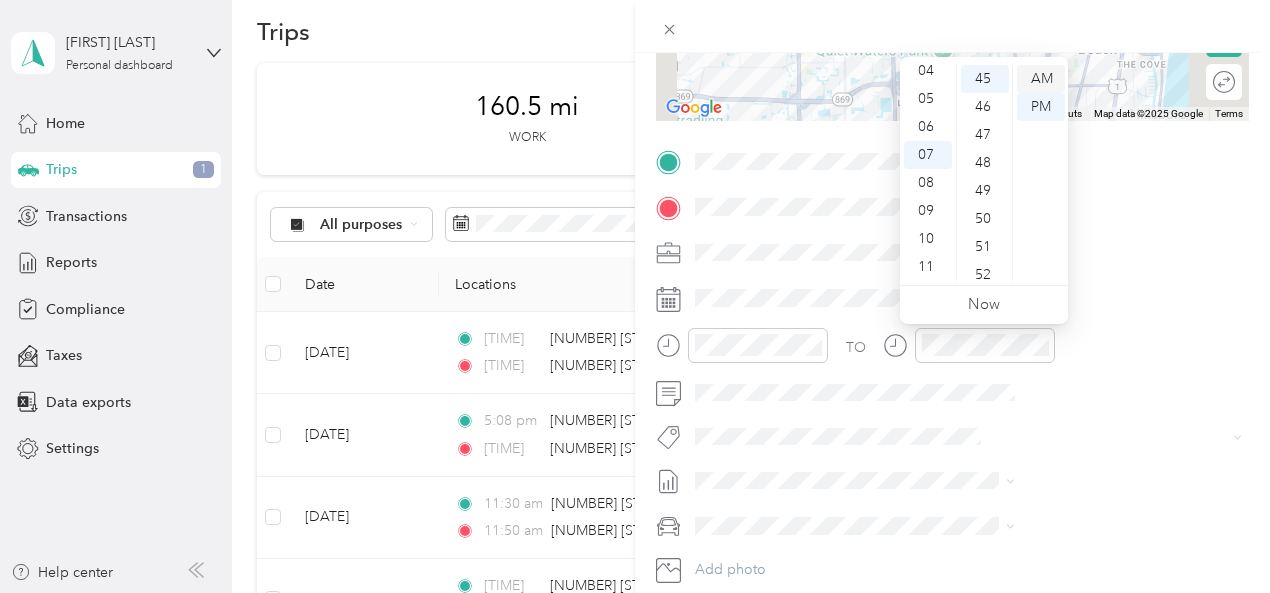 click on "AM" at bounding box center [1041, 79] 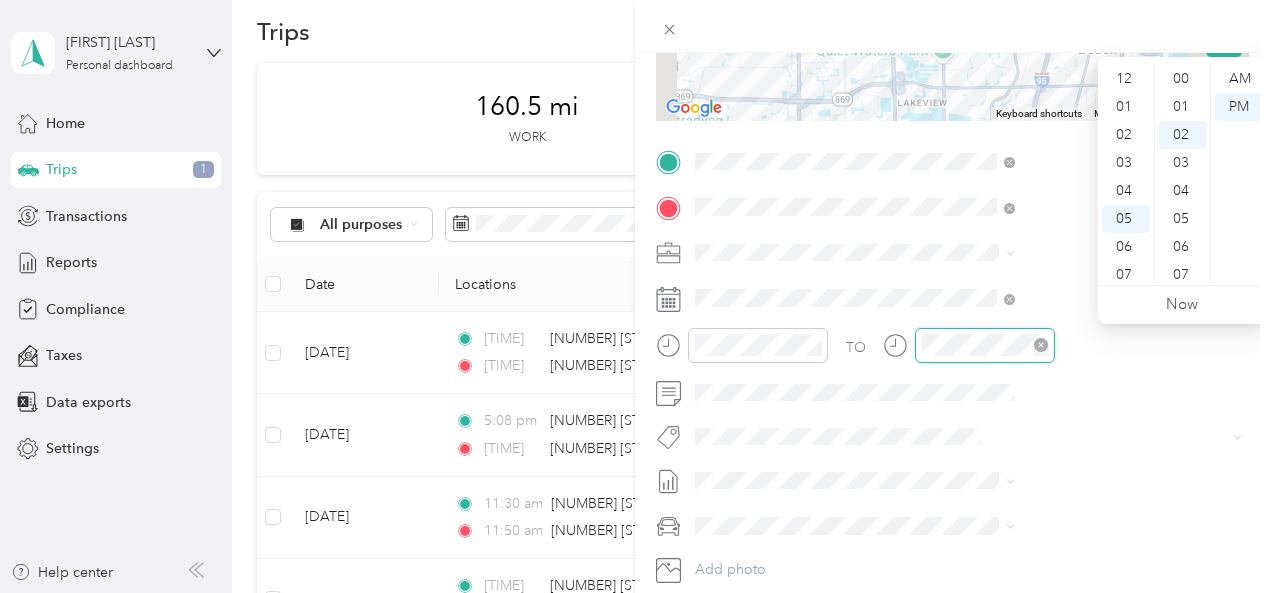 scroll, scrollTop: 120, scrollLeft: 0, axis: vertical 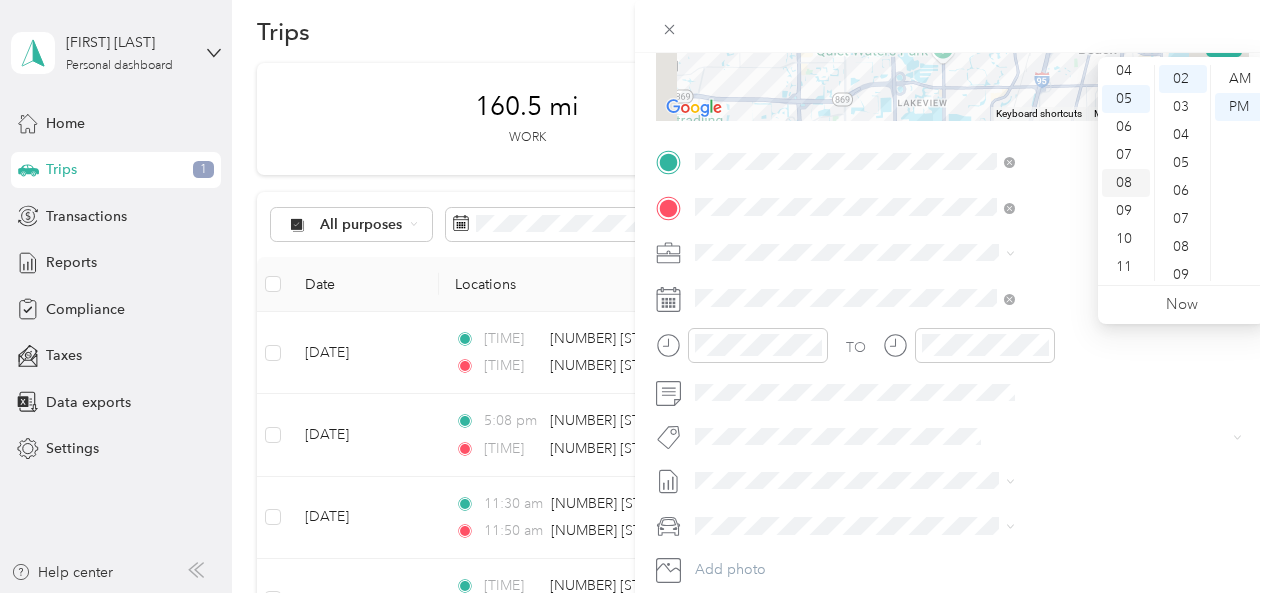 click on "08" at bounding box center [1126, 183] 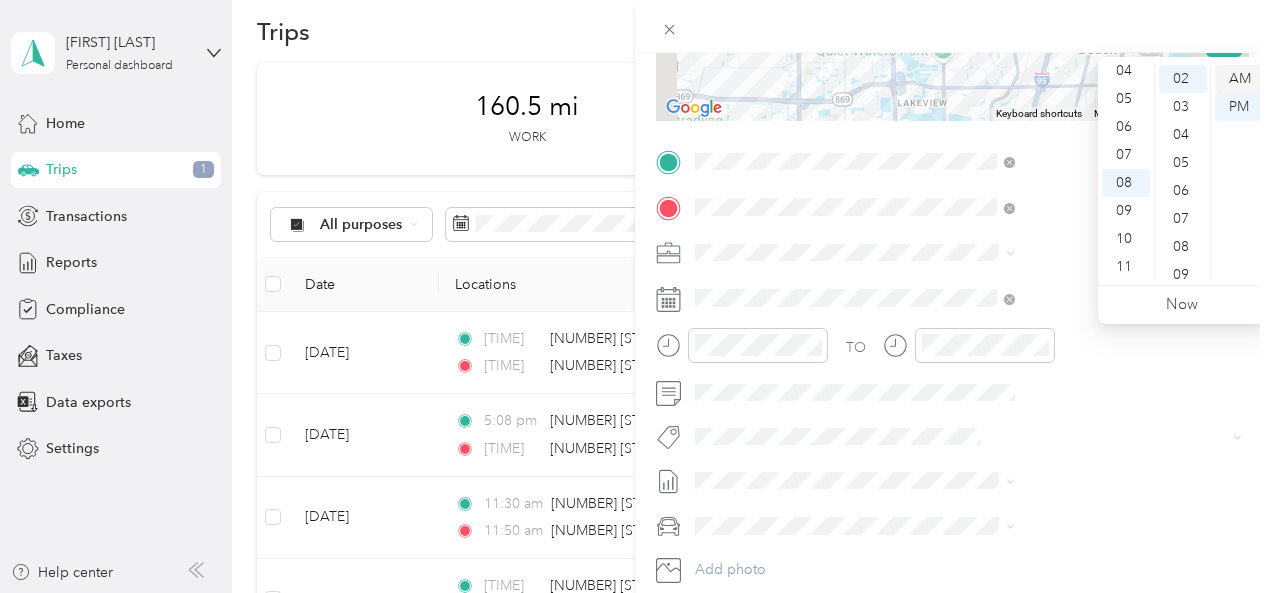 click on "AM" at bounding box center [1239, 79] 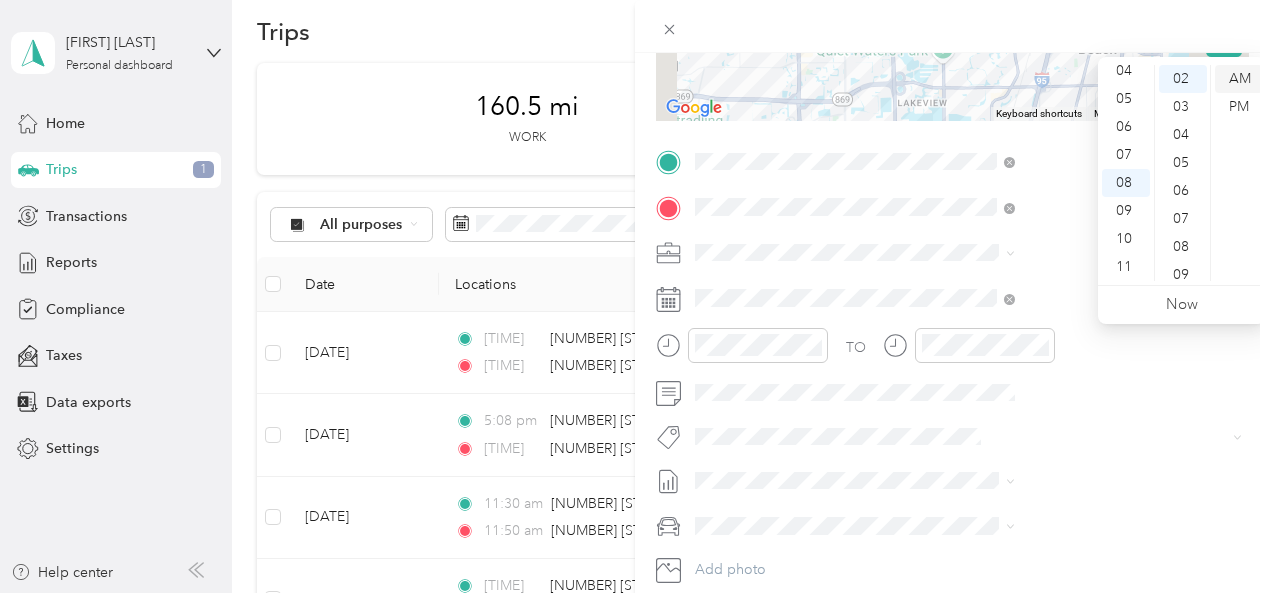 click on "AM" at bounding box center (1239, 79) 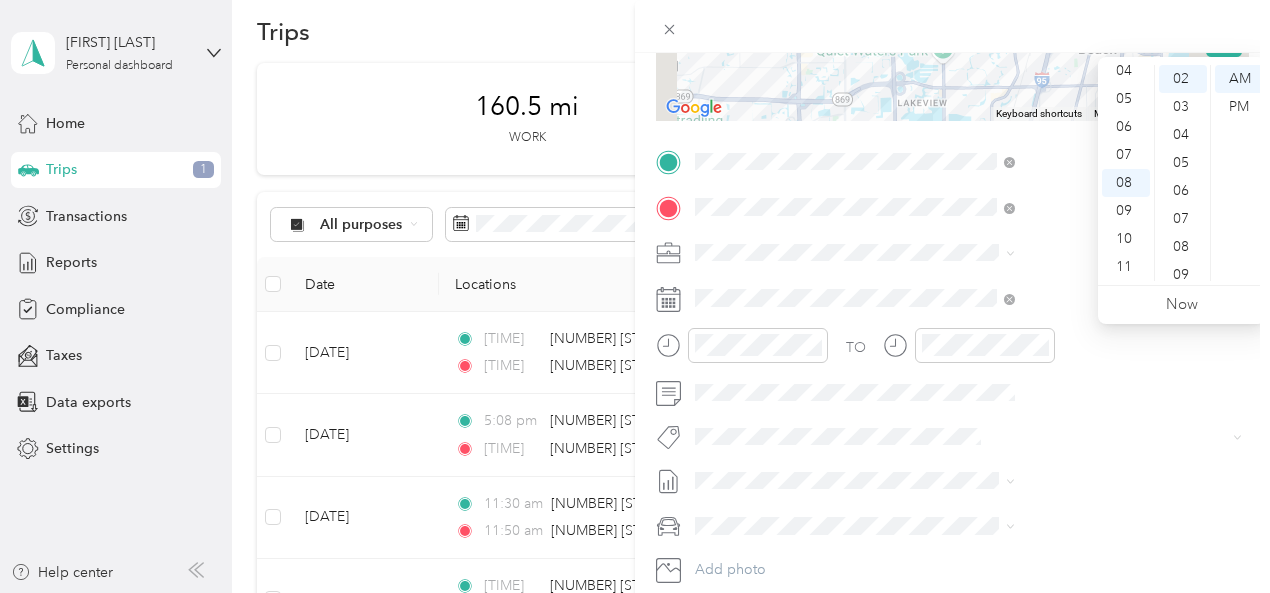 click at bounding box center [952, 26] 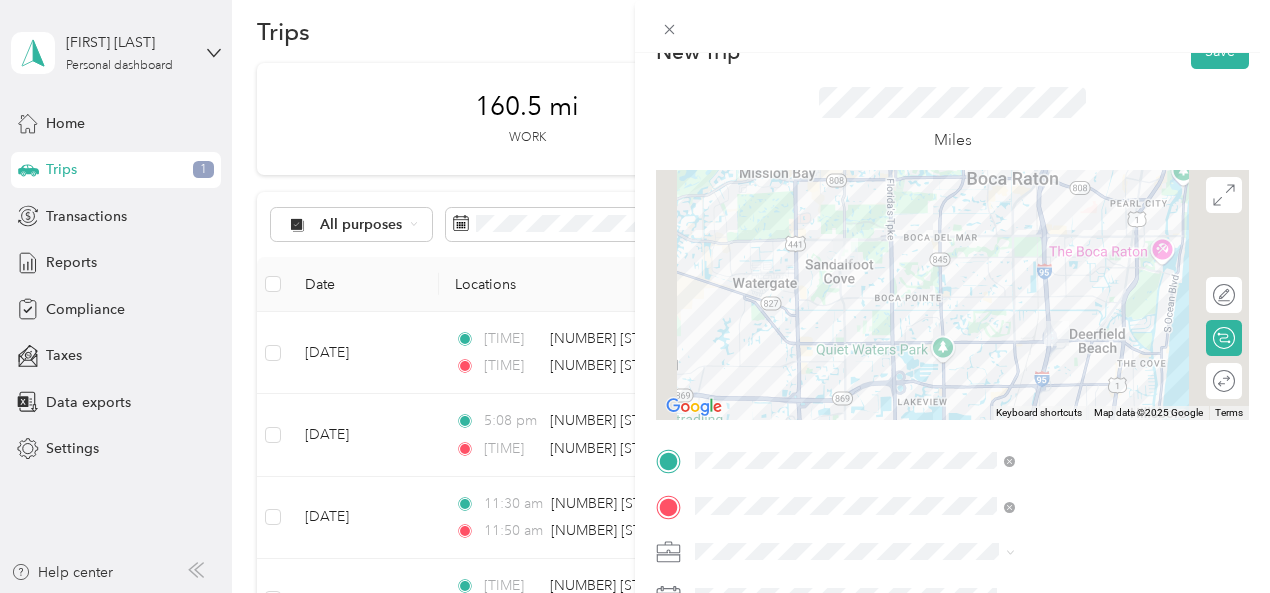 scroll, scrollTop: 0, scrollLeft: 0, axis: both 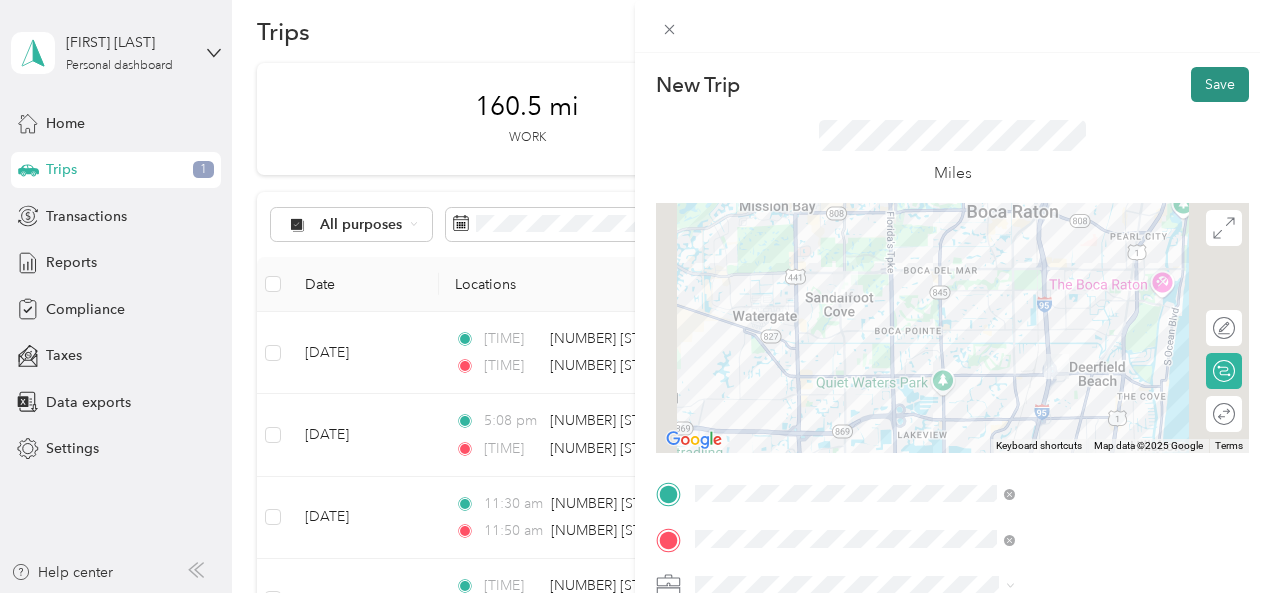 click on "Save" at bounding box center [1220, 84] 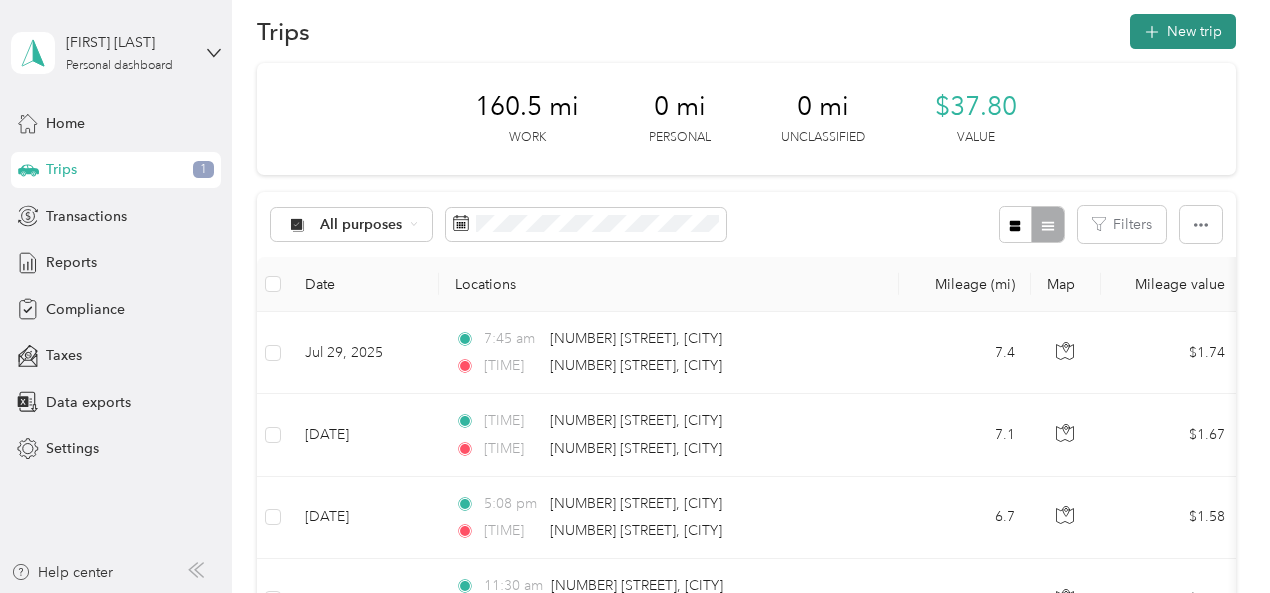 click on "New trip" at bounding box center [1183, 31] 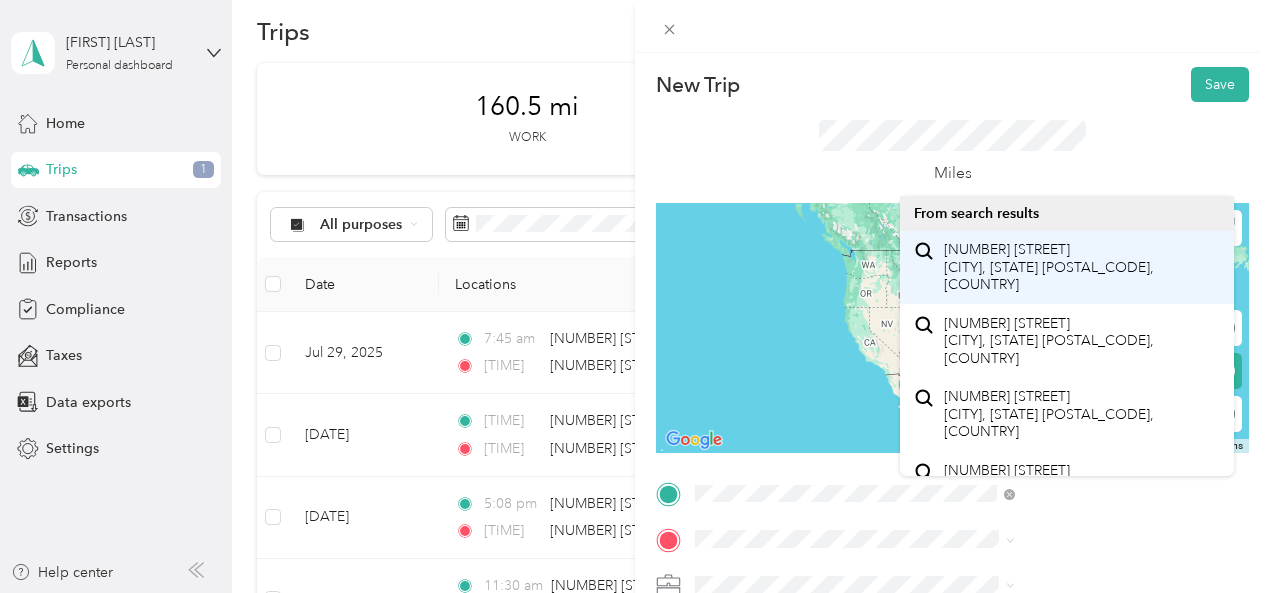 click on "[NUMBER] [STREET]
[CITY], [STATE] [POSTAL_CODE], [COUNTRY]" at bounding box center [1081, 267] 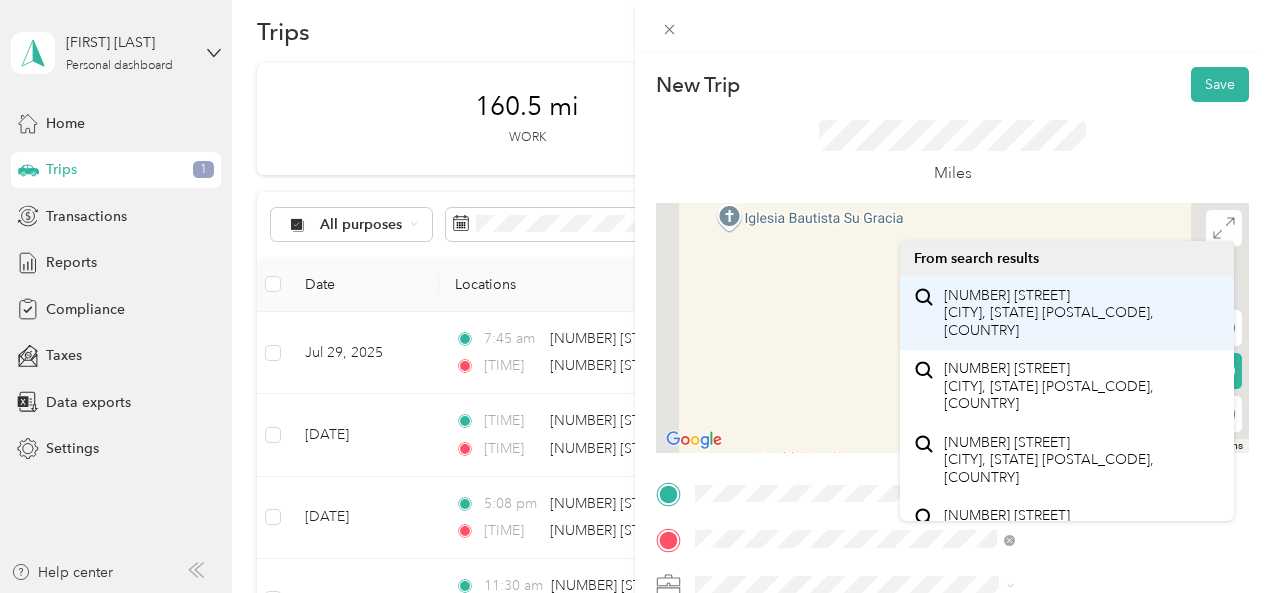 click on "[NUMBER] [STREET]
[CITY], [STATE] [POSTAL_CODE], [COUNTRY]" at bounding box center [1081, 313] 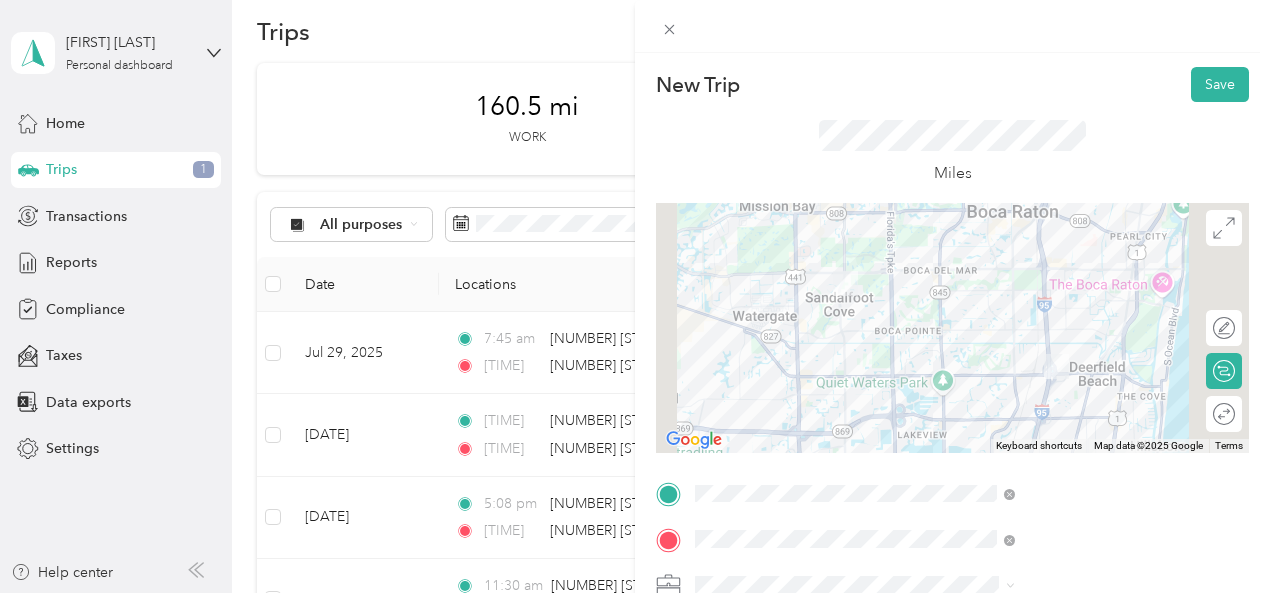 drag, startPoint x: 1272, startPoint y: 339, endPoint x: 902, endPoint y: 127, distance: 426.4317 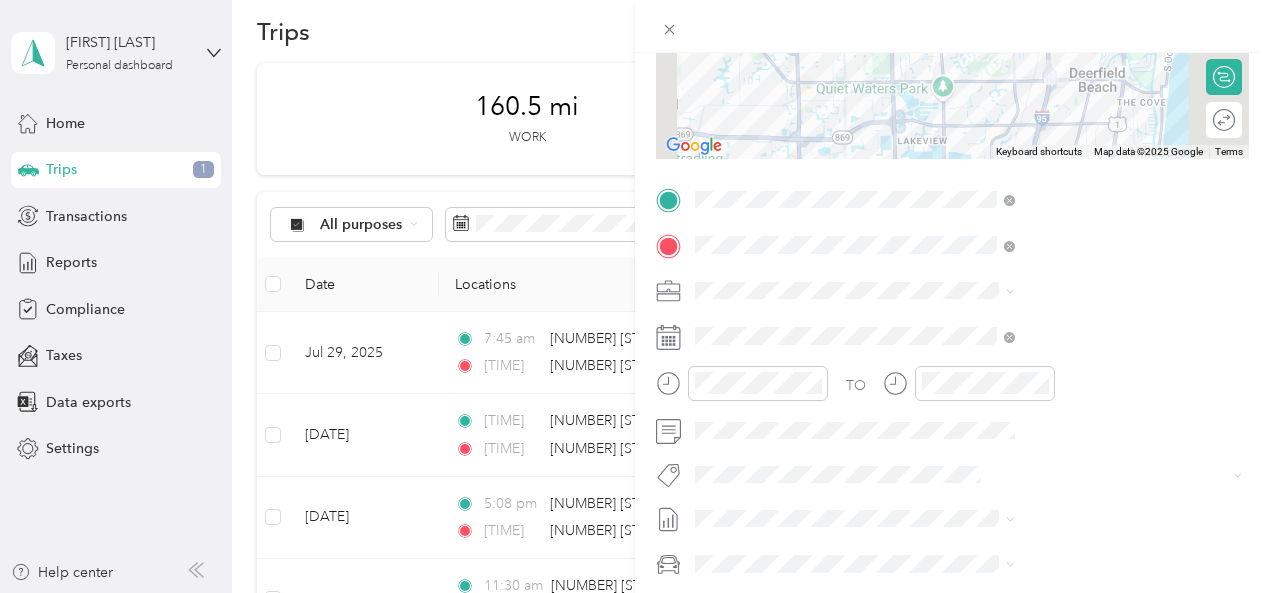 scroll, scrollTop: 298, scrollLeft: 0, axis: vertical 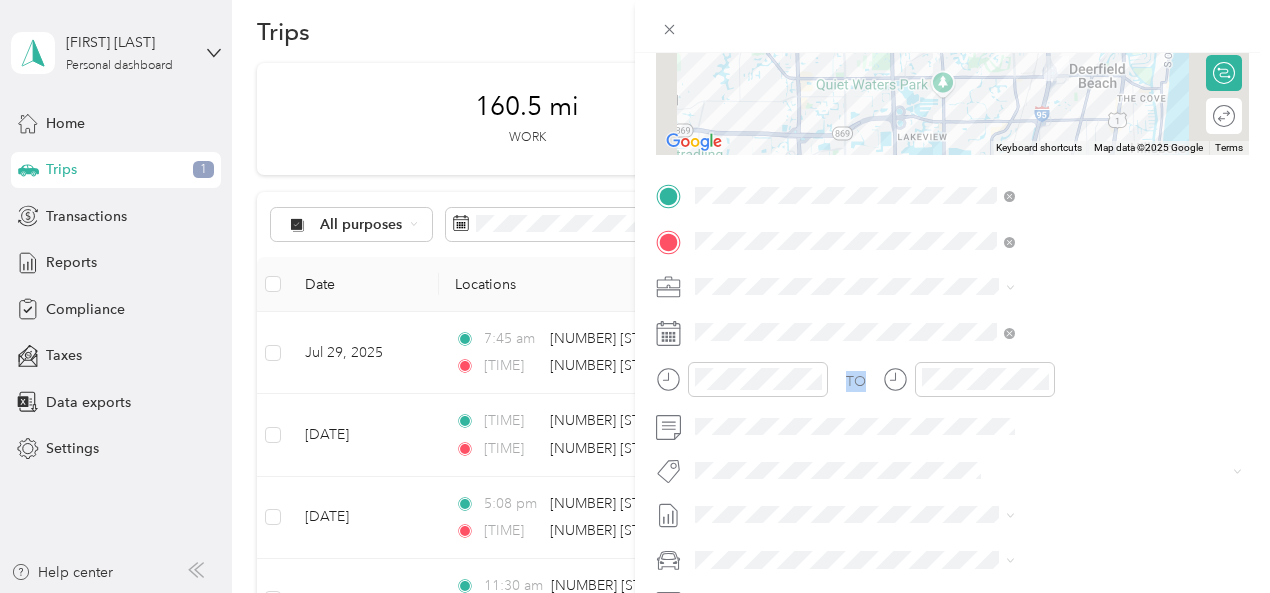 drag, startPoint x: 1197, startPoint y: 401, endPoint x: 1250, endPoint y: 349, distance: 74.24958 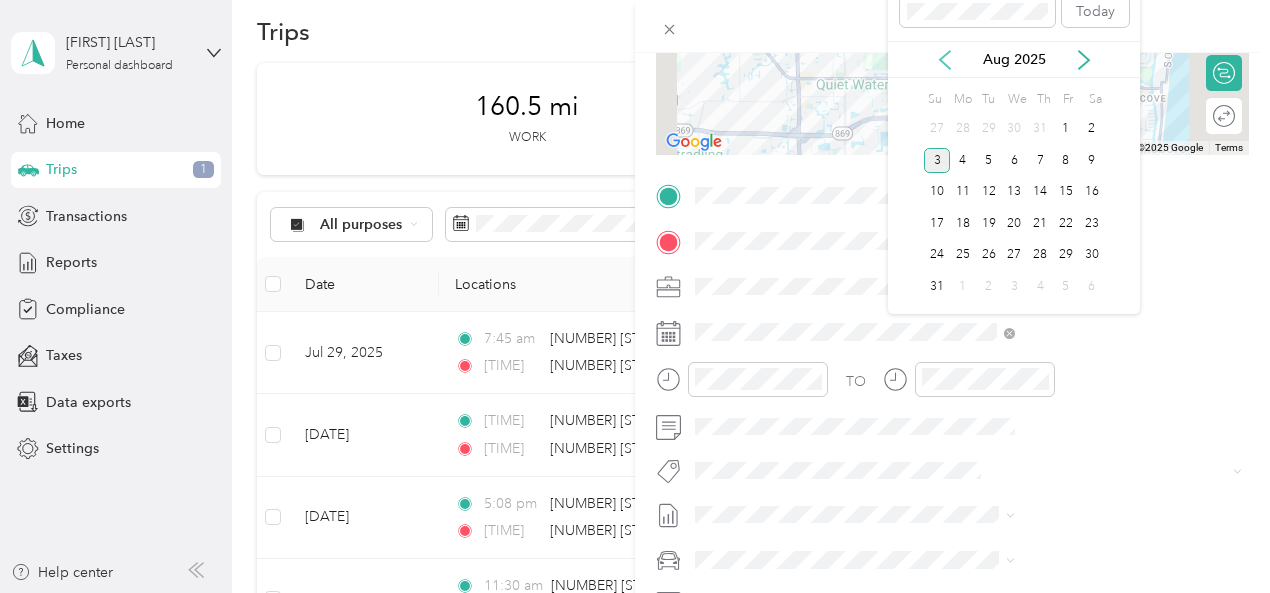 click 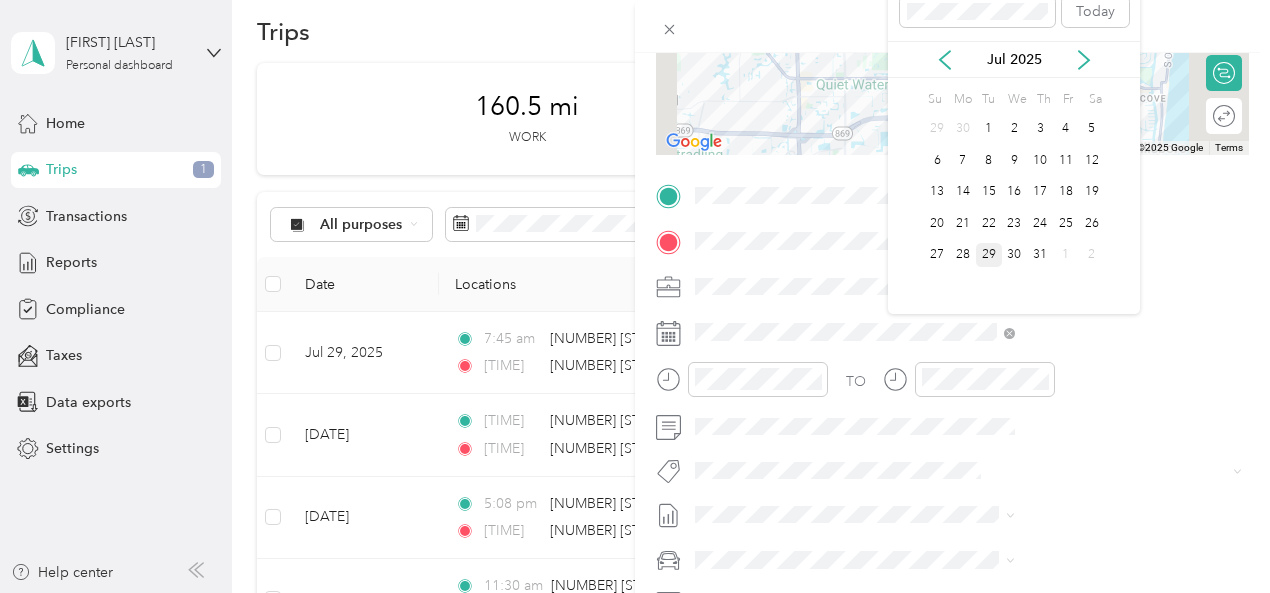 click on "29" at bounding box center (989, 255) 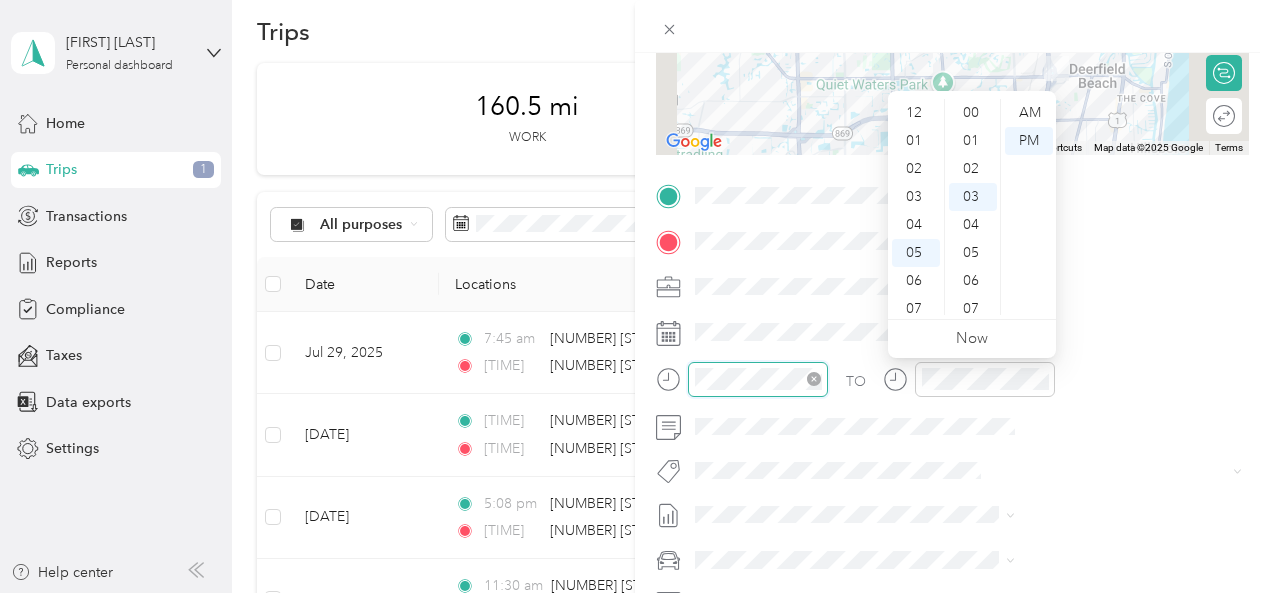 scroll, scrollTop: 84, scrollLeft: 0, axis: vertical 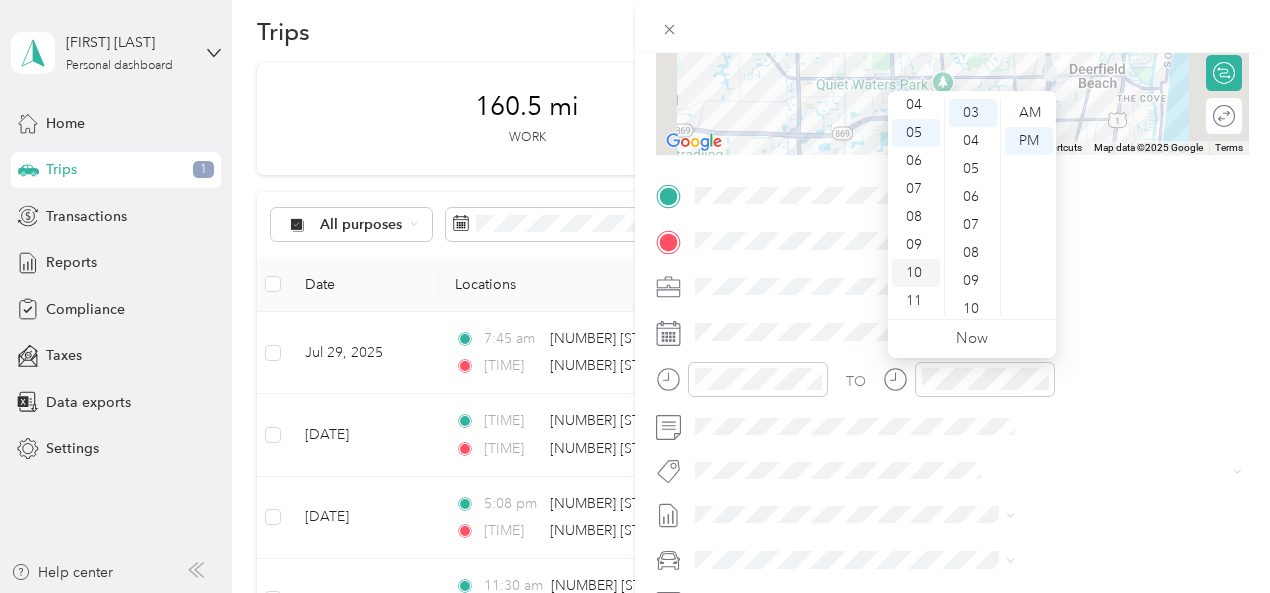 click on "10" at bounding box center [916, 273] 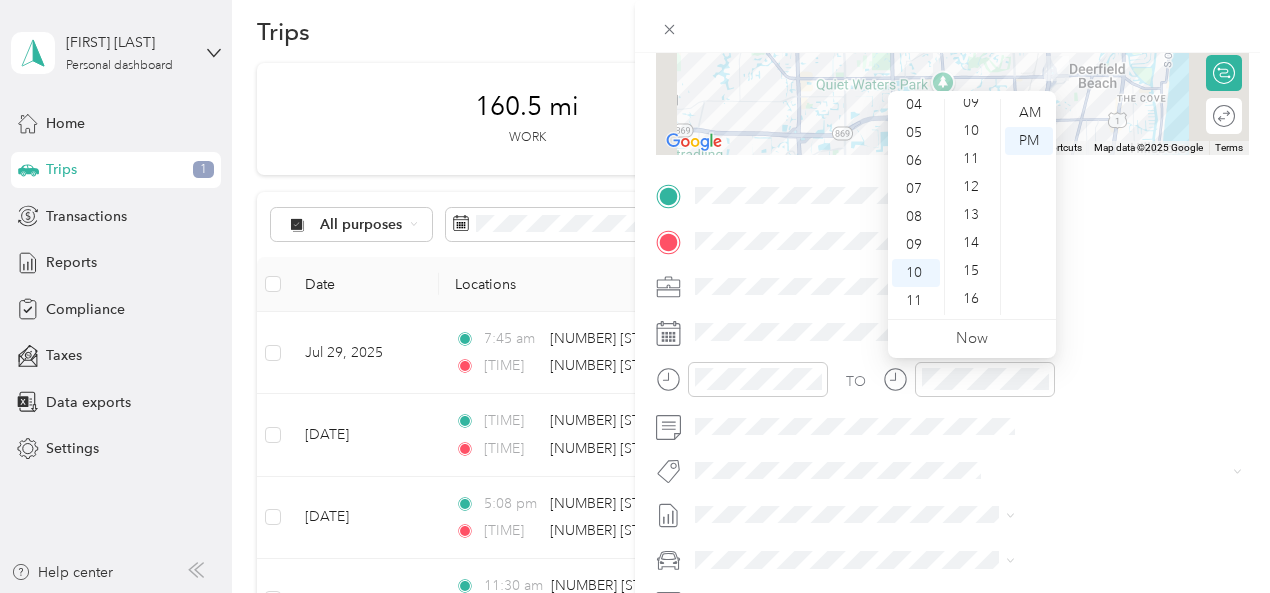 scroll, scrollTop: 262, scrollLeft: 0, axis: vertical 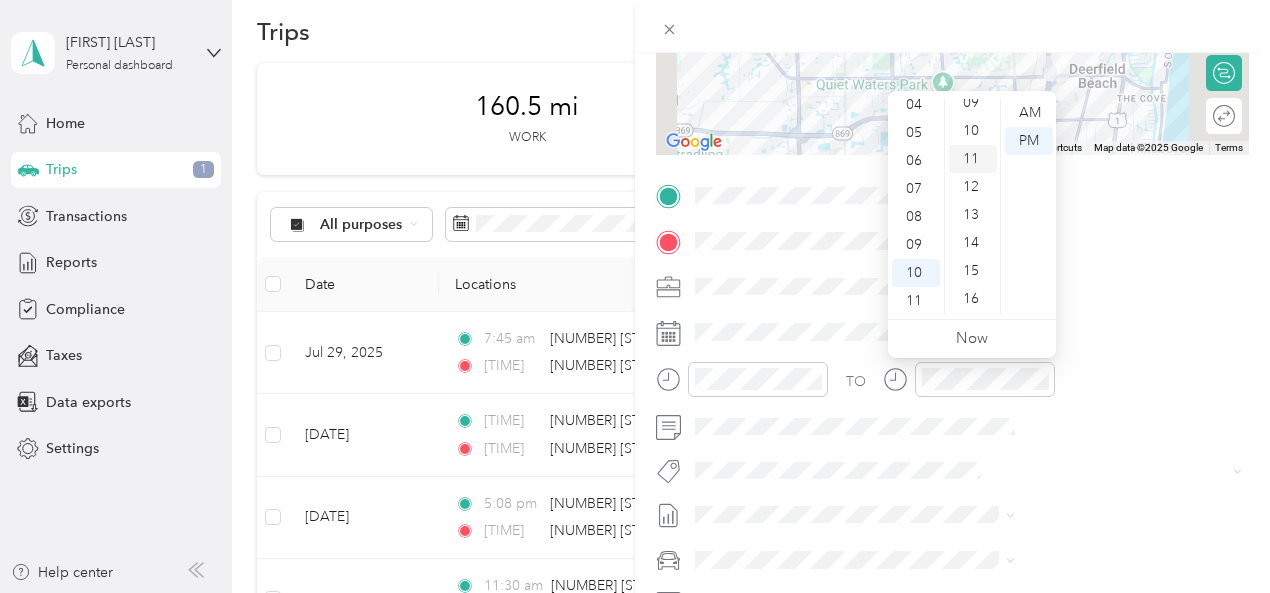 click on "11" at bounding box center (973, 159) 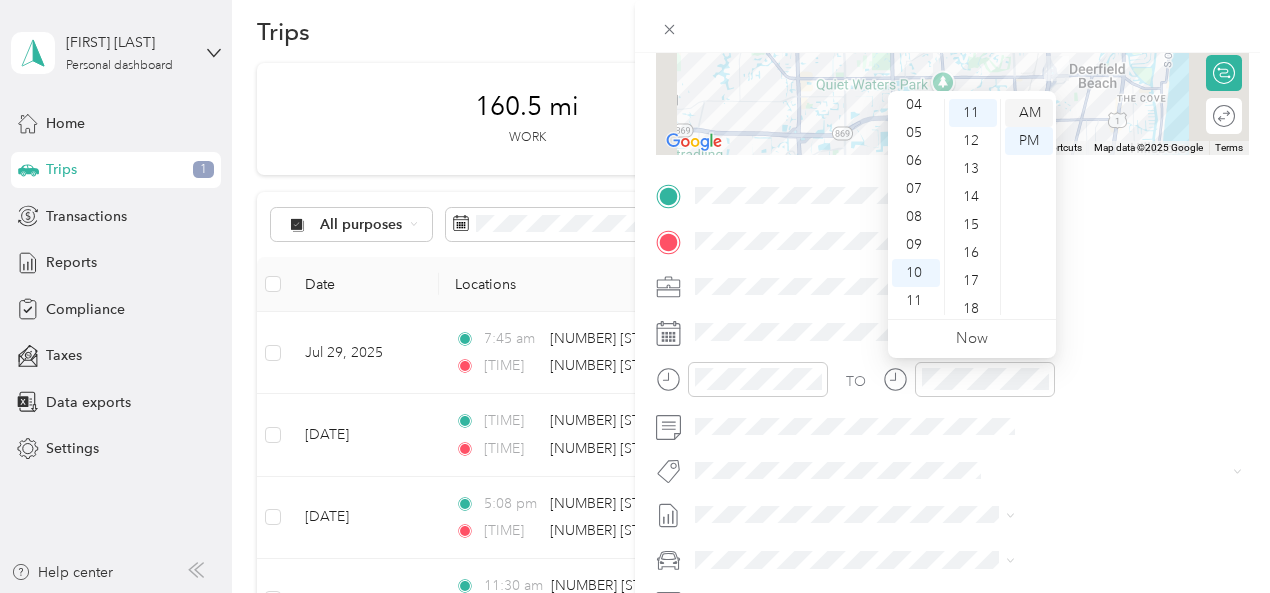 click on "AM" at bounding box center (1029, 113) 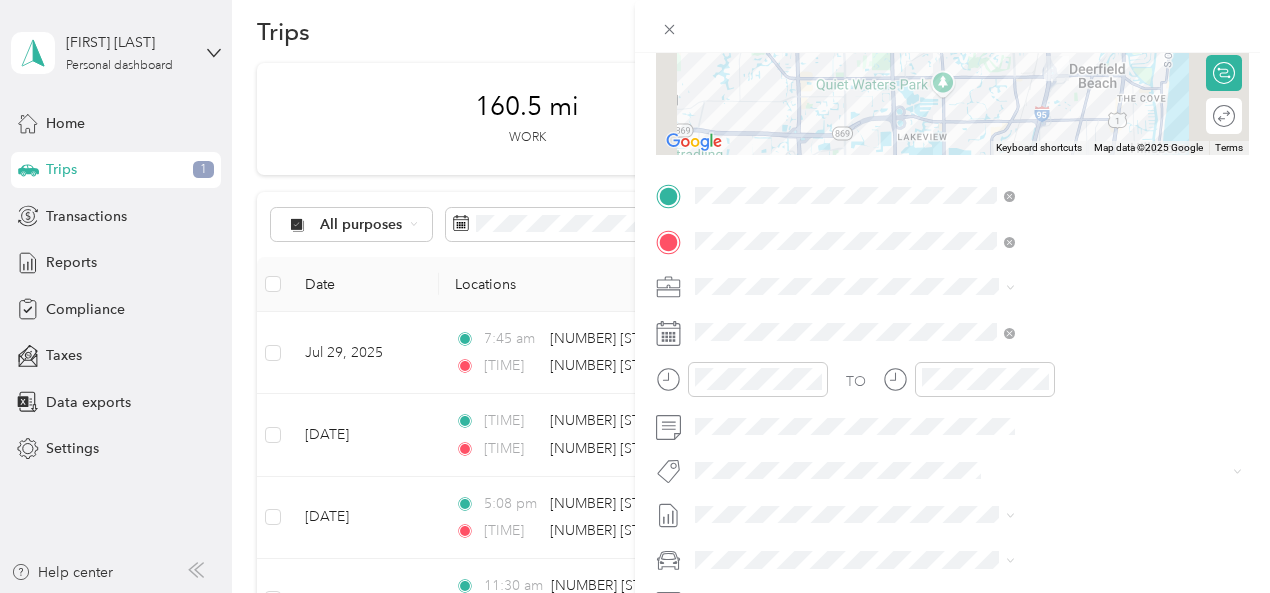 click on "TO Add photo" at bounding box center (952, 421) 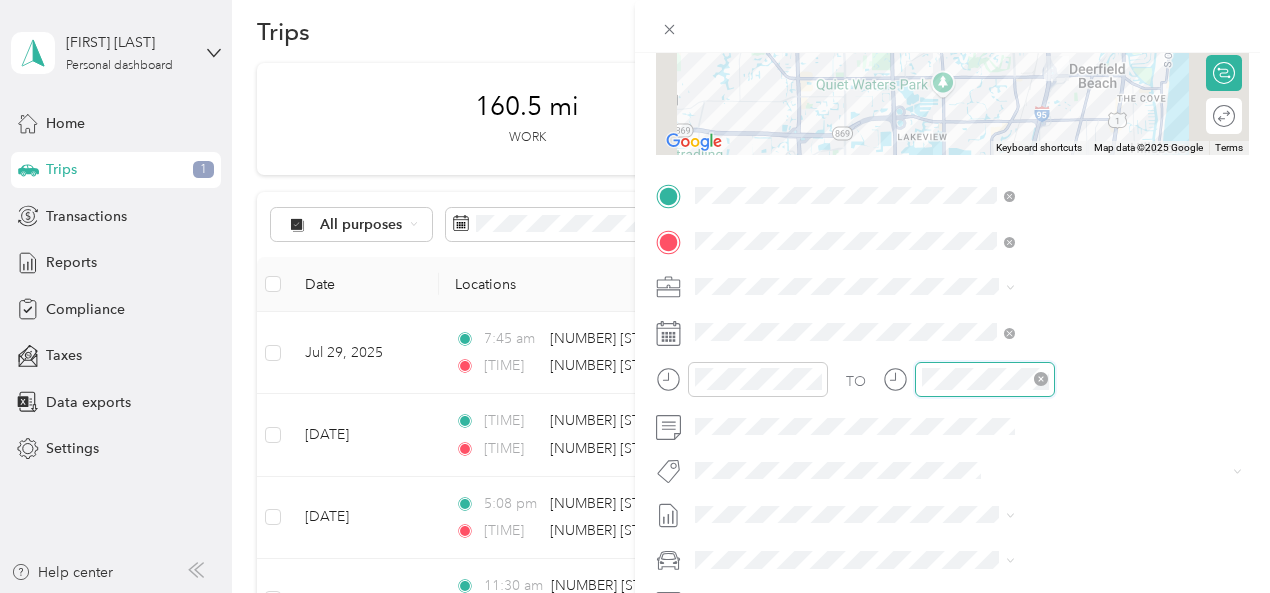 scroll, scrollTop: 120, scrollLeft: 0, axis: vertical 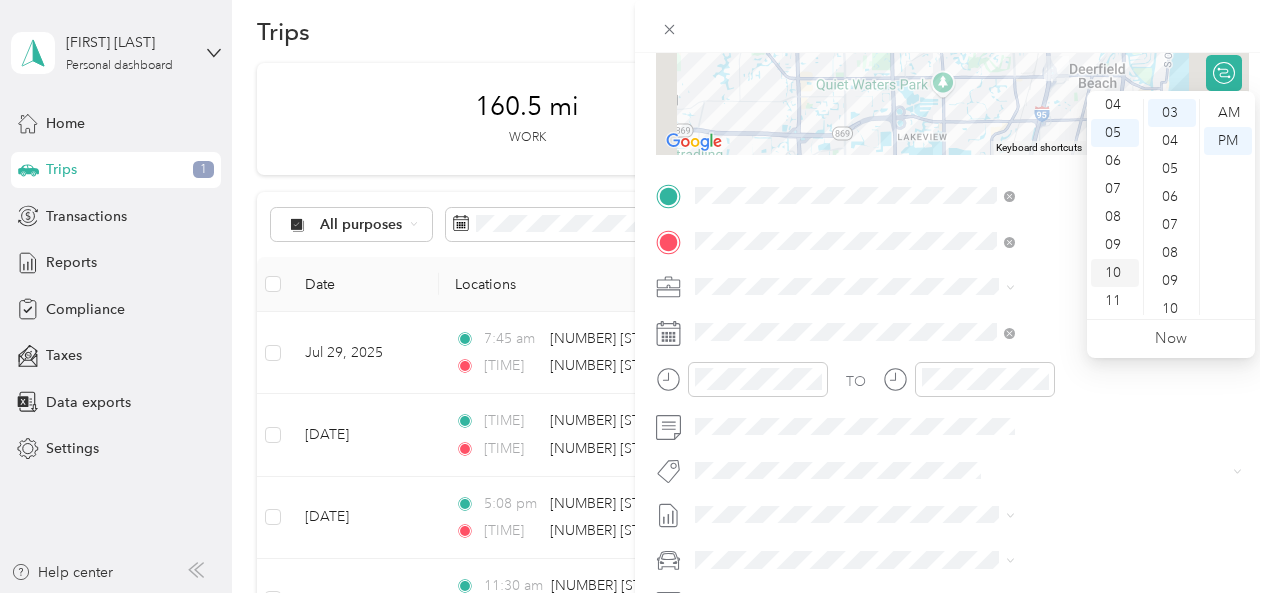 click on "10" at bounding box center (1115, 273) 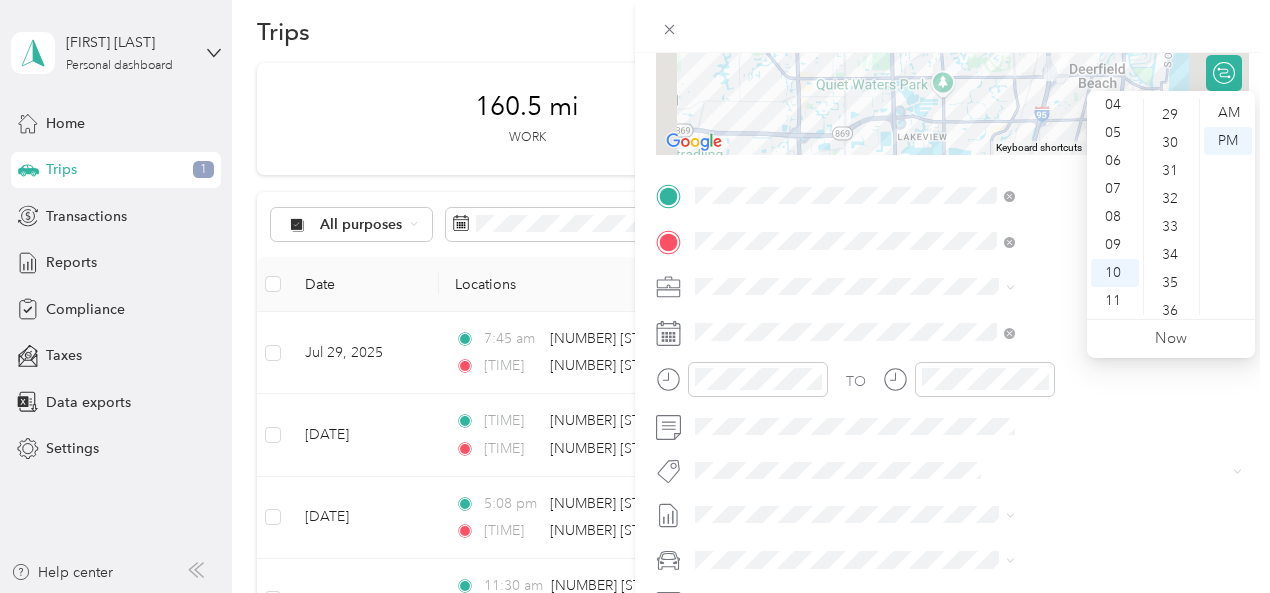 scroll, scrollTop: 845, scrollLeft: 0, axis: vertical 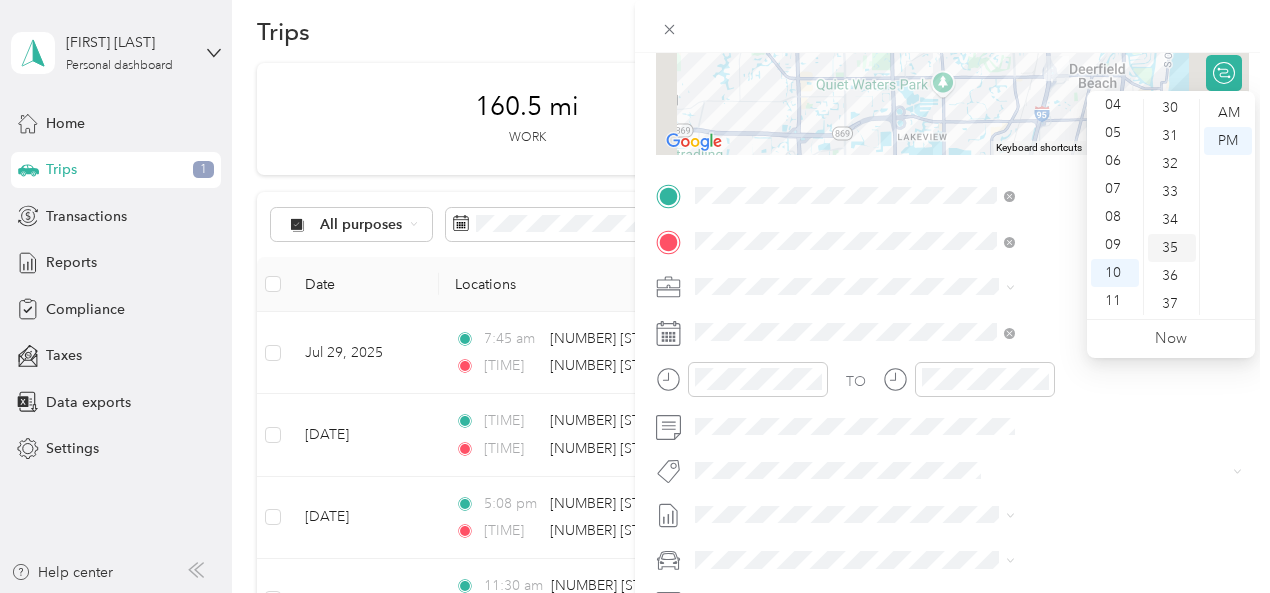 click on "35" at bounding box center (1172, 248) 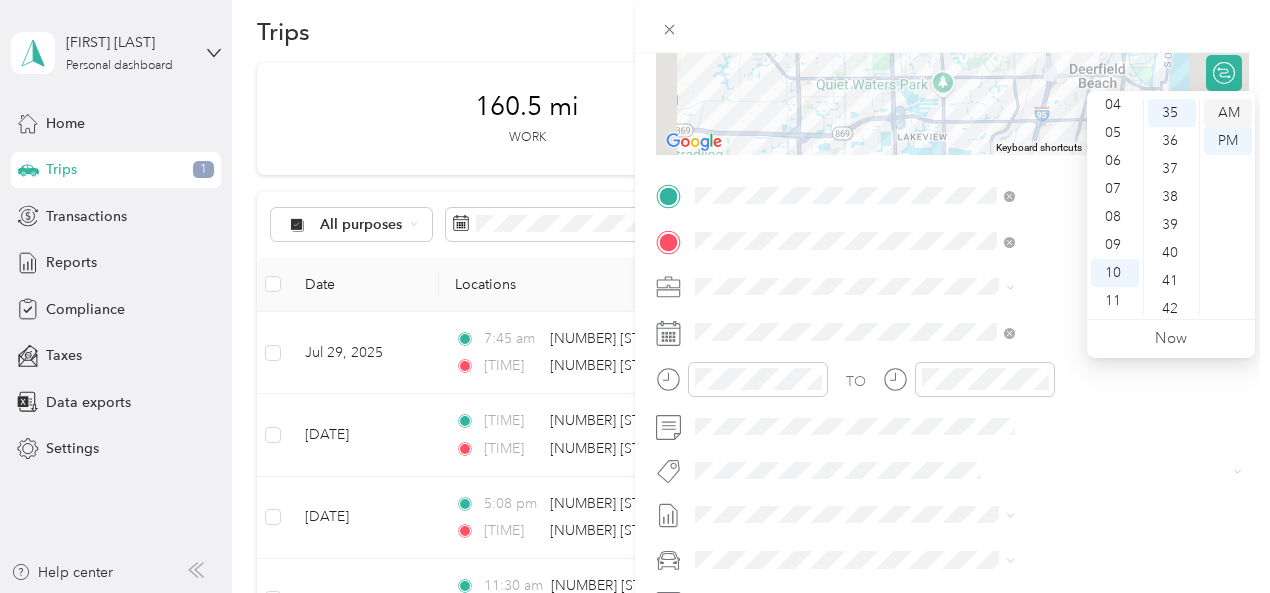 click on "AM" at bounding box center (1228, 113) 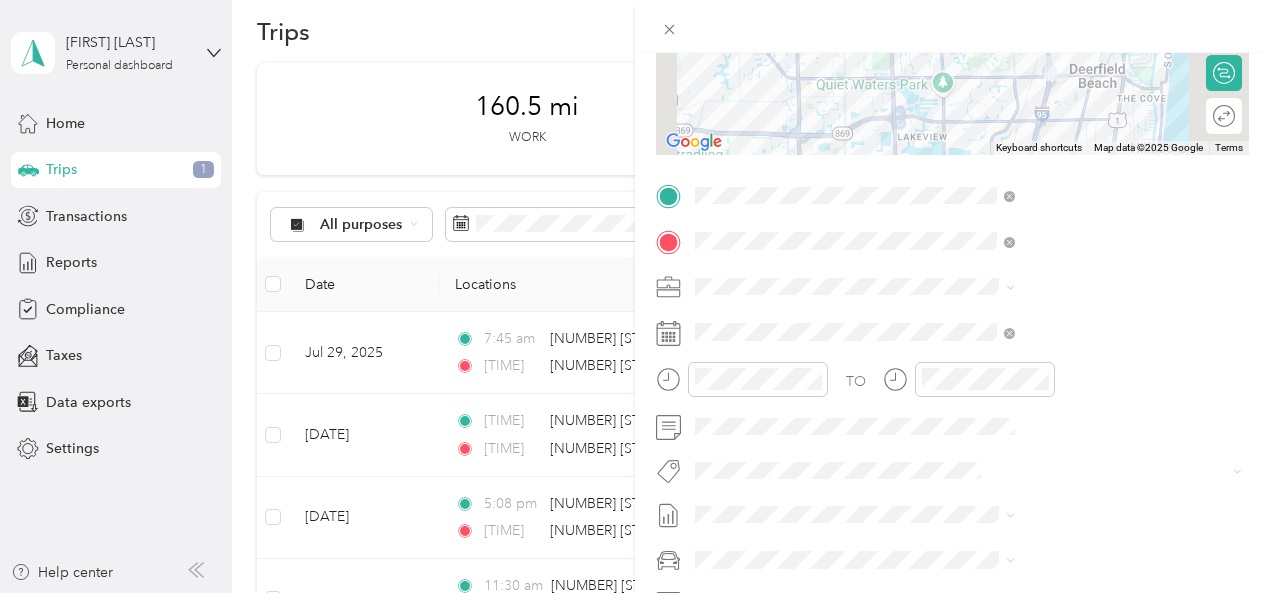click on "New Trip Save This trip cannot be edited because it is either under review, approved, or paid. Contact your Team Manager to edit it. Miles To navigate the map with touch gestures double-tap and hold your finger on the map, then drag the map. ← Move left → Move right ↑ Move up ↓ Move down + Zoom in - Zoom out Home Jump left by 75% End Jump right by 75% Page Up Jump up by 75% Page Down Jump down by 75% Keyboard shortcuts Map Data Map data ©2025 Google Map data ©2025 Google 2 km  Click to toggle between metric and imperial units Terms Report a map error Edit route Calculate route Round trip TO Add photo" at bounding box center (952, 216) 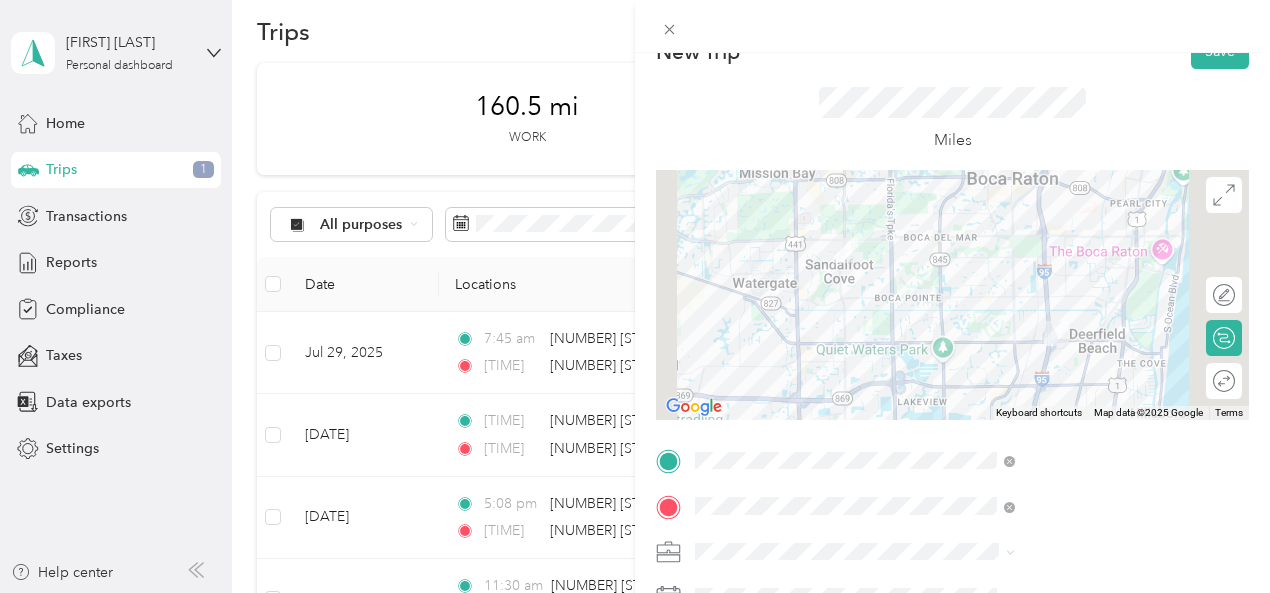 scroll, scrollTop: 0, scrollLeft: 11, axis: horizontal 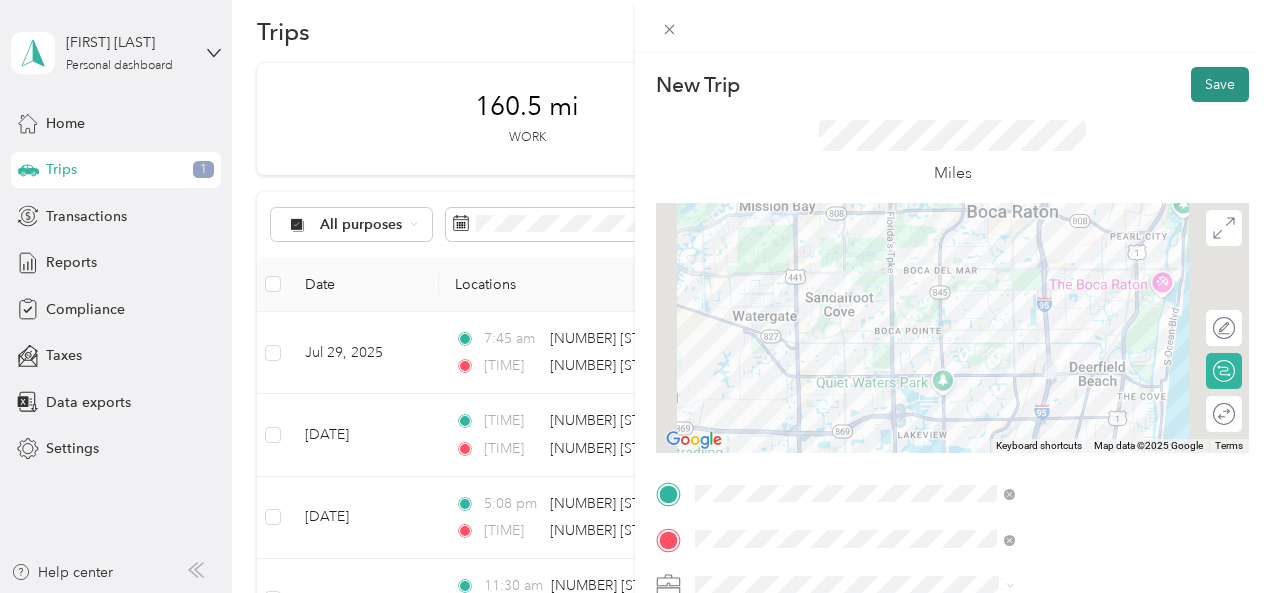 click on "Save" at bounding box center [1220, 84] 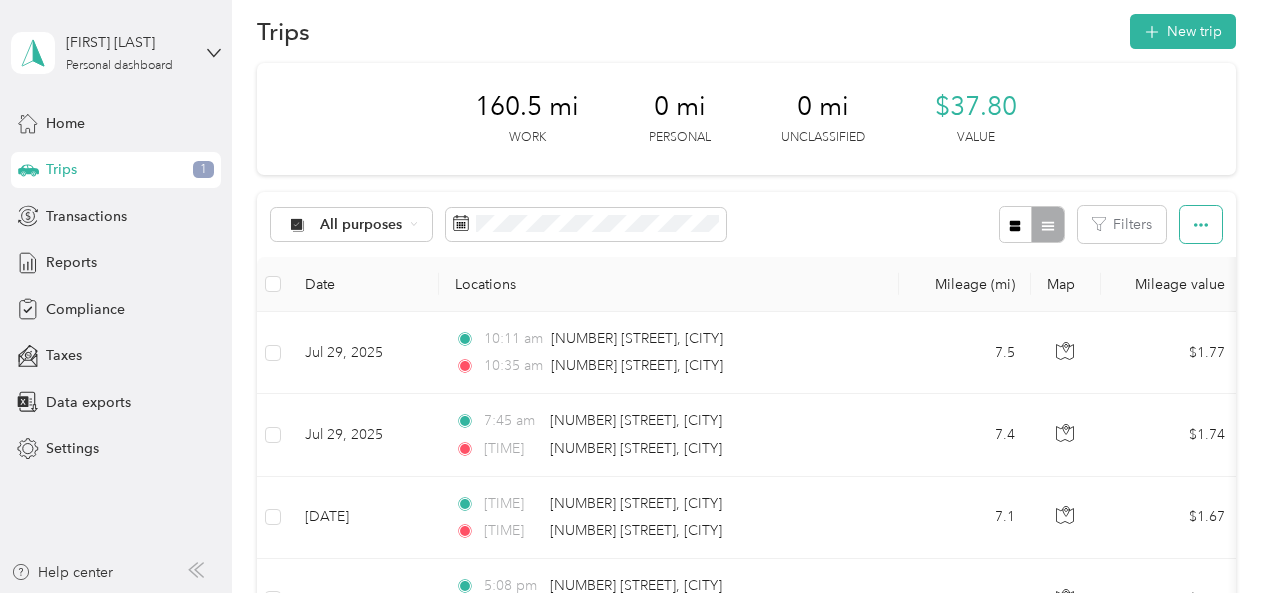 click 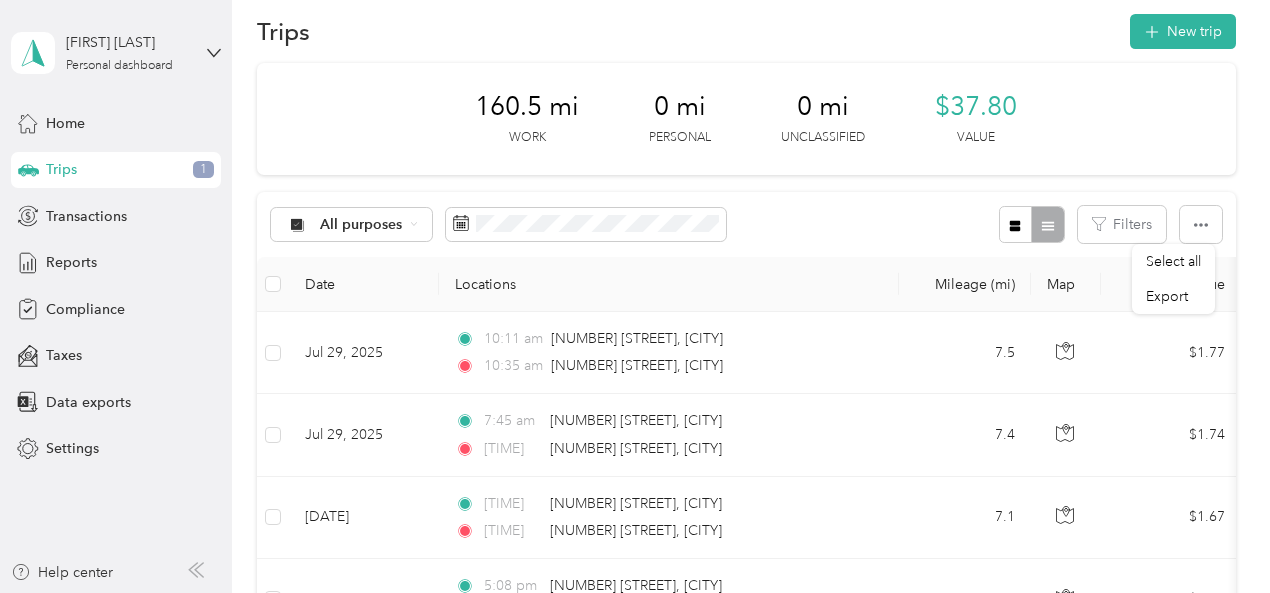 click on "All purposes Filters" at bounding box center (746, 224) 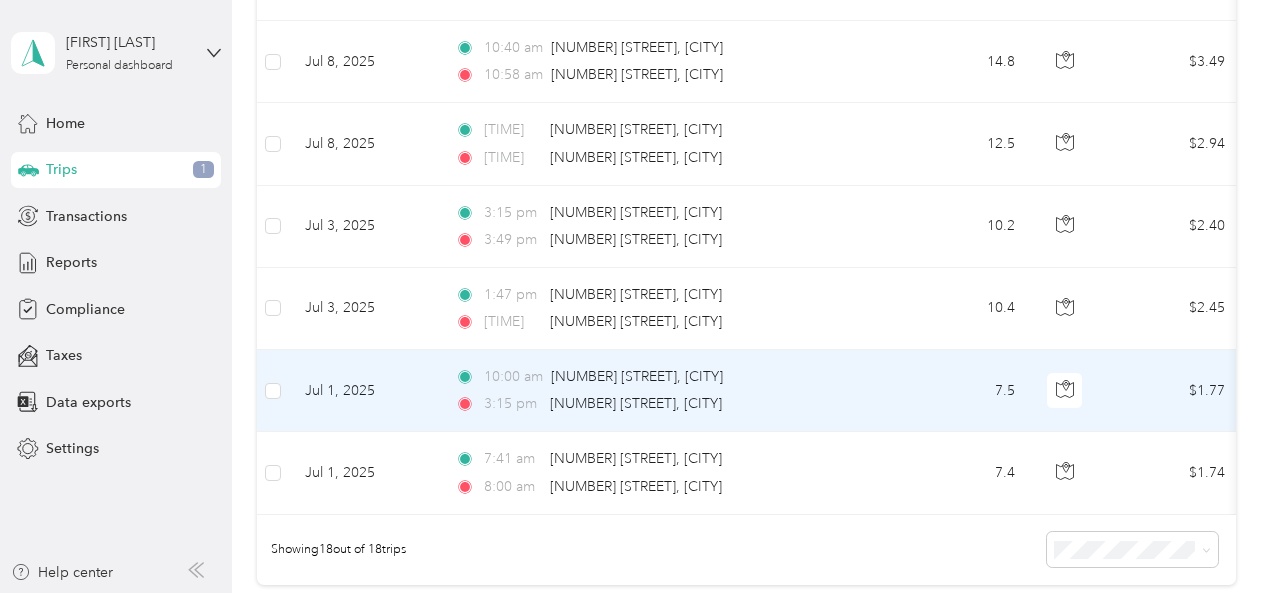 scroll, scrollTop: 1305, scrollLeft: 0, axis: vertical 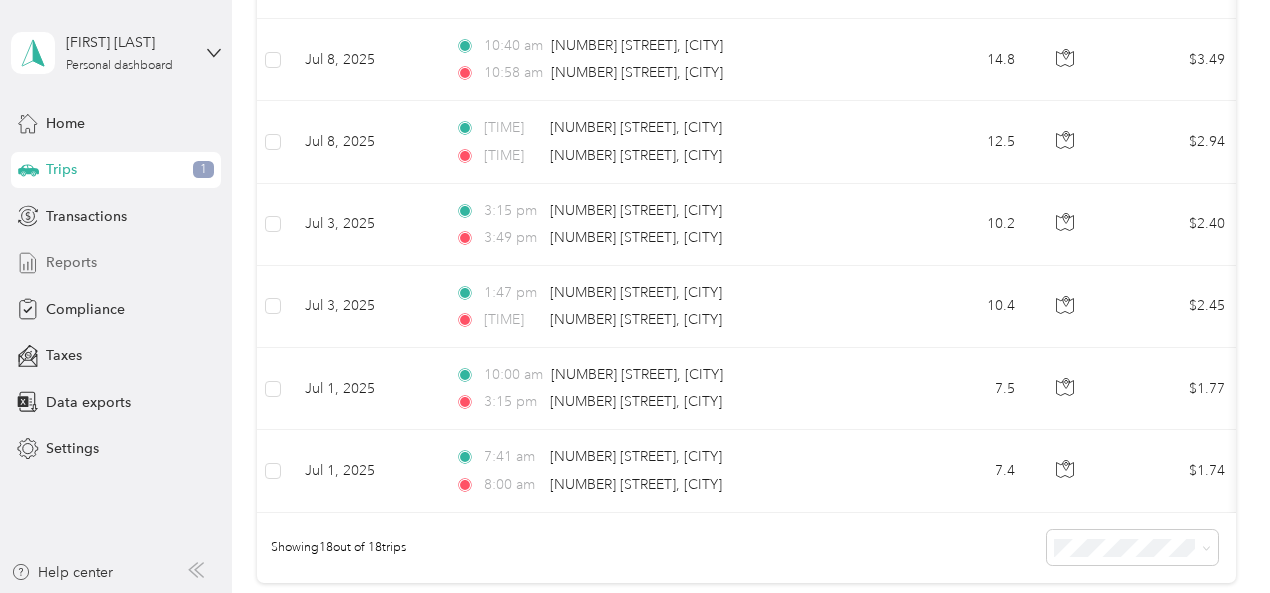click on "Reports" at bounding box center (71, 262) 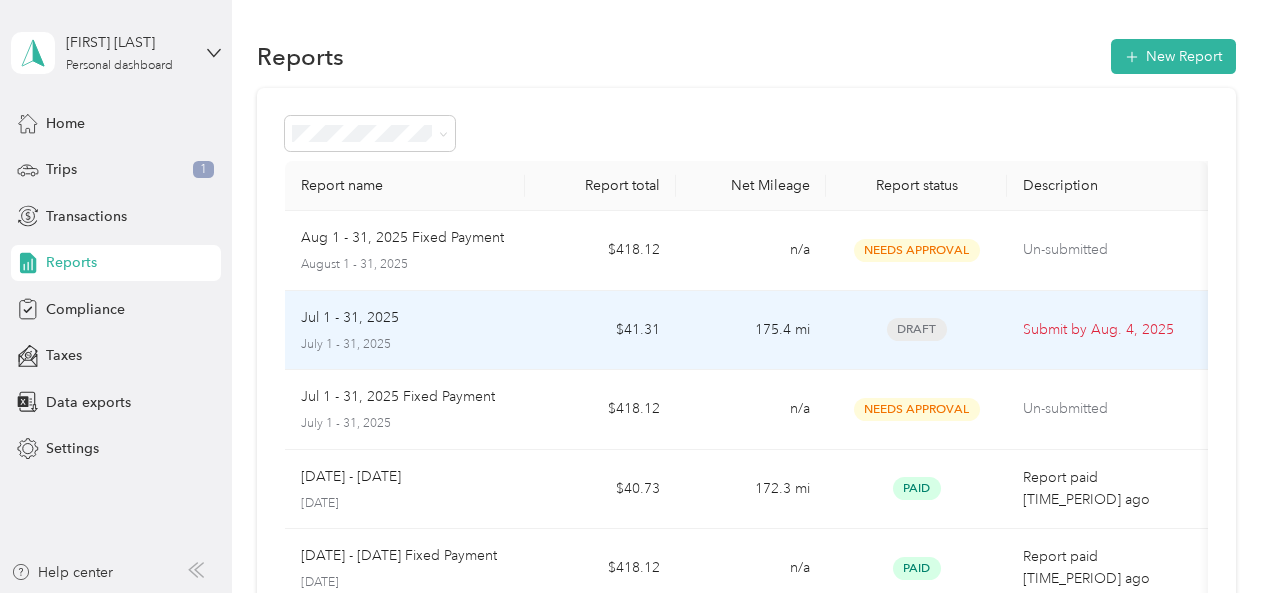 click on "Submit by [DATE]" at bounding box center [1107, 330] 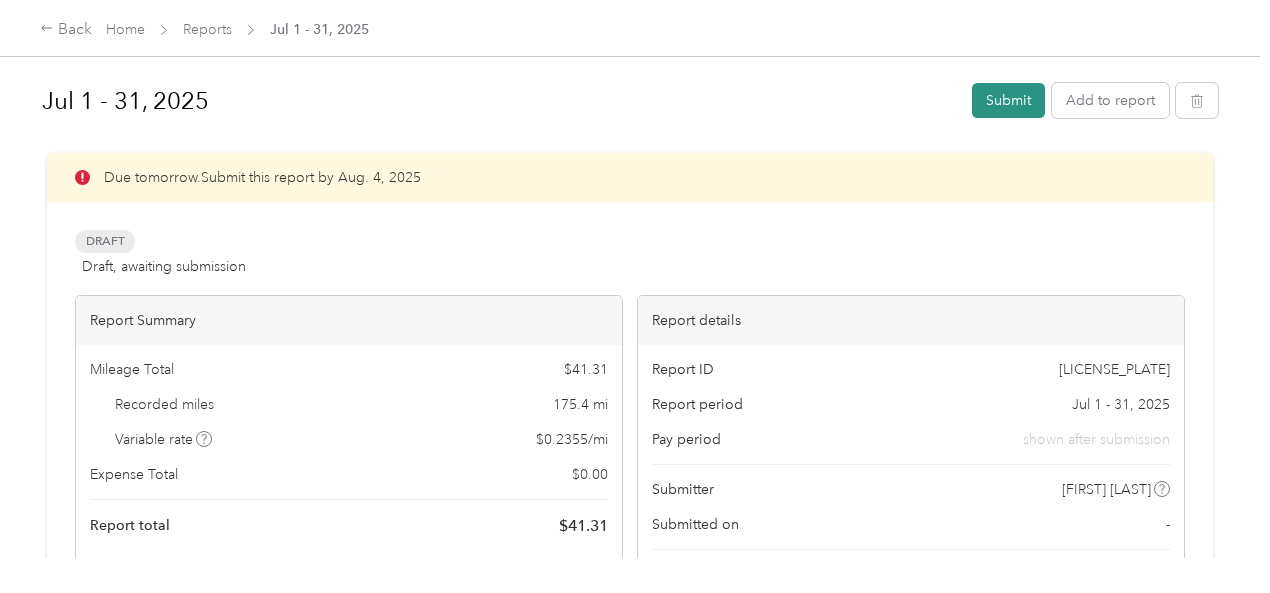 click on "Submit" at bounding box center (1008, 100) 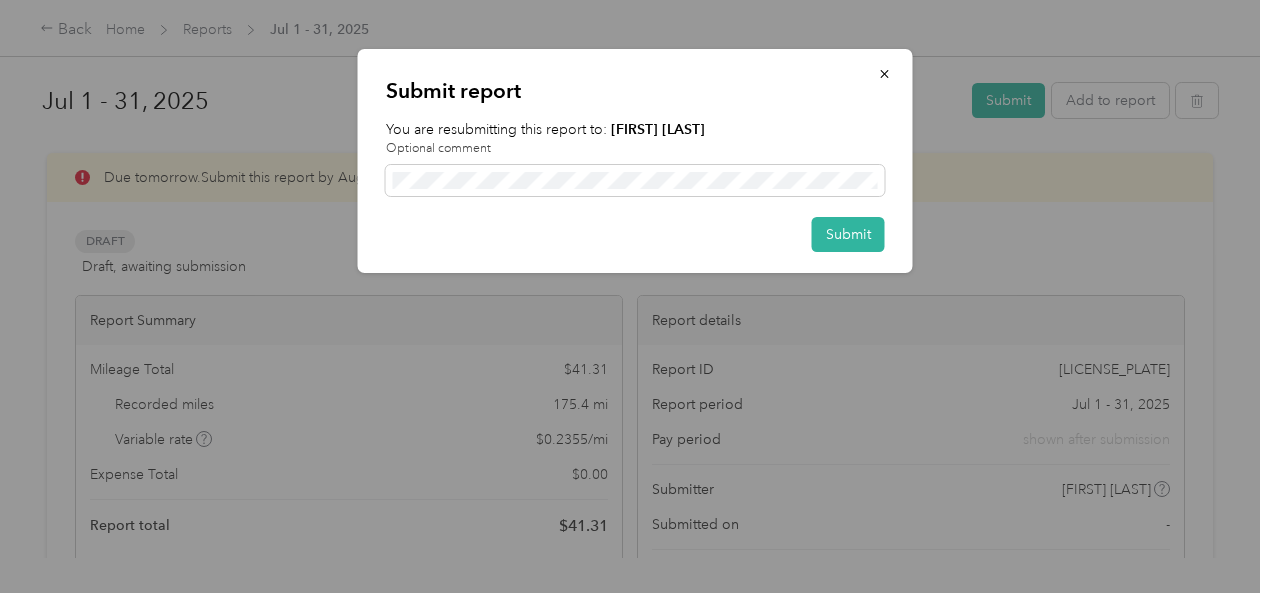 click on "Submit report You are resubmitting this report to:   [FIRST] [LAST] Optional comment   Submit" at bounding box center [635, 161] 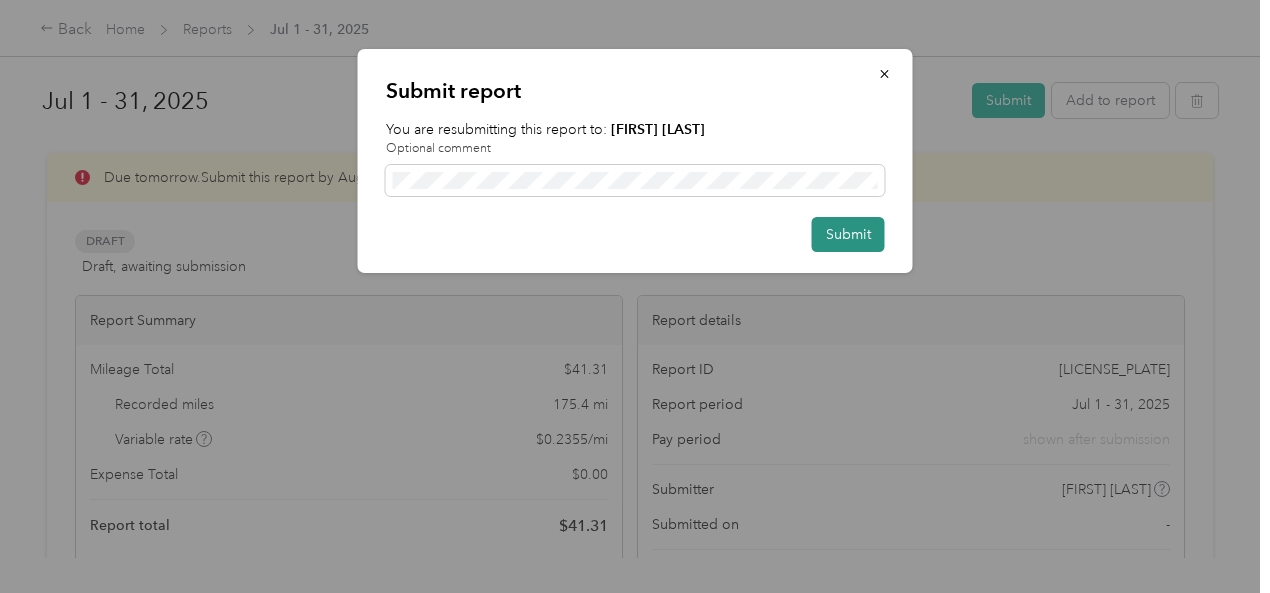click on "Submit" at bounding box center [848, 234] 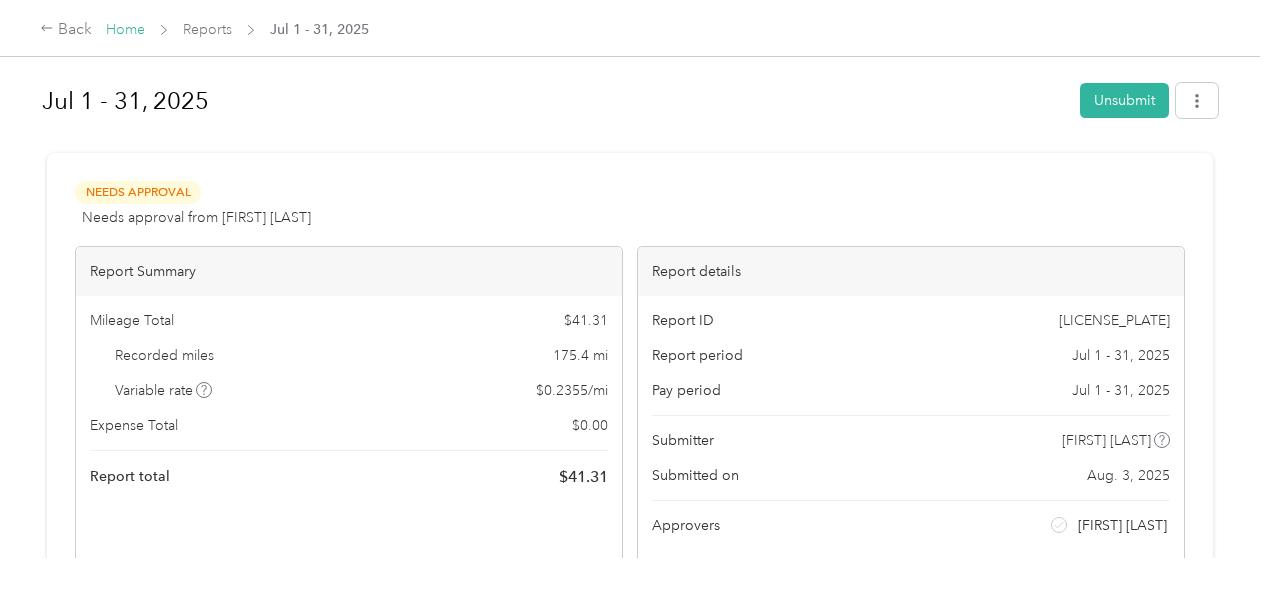 click on "Home" at bounding box center (125, 29) 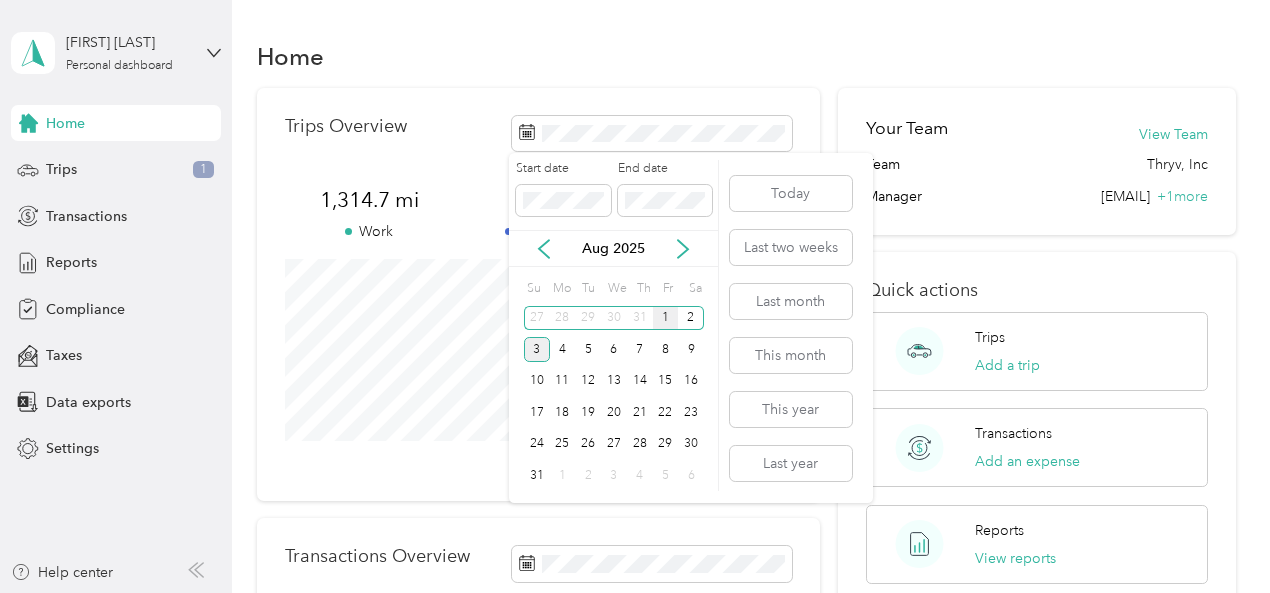 click on "1" at bounding box center (666, 318) 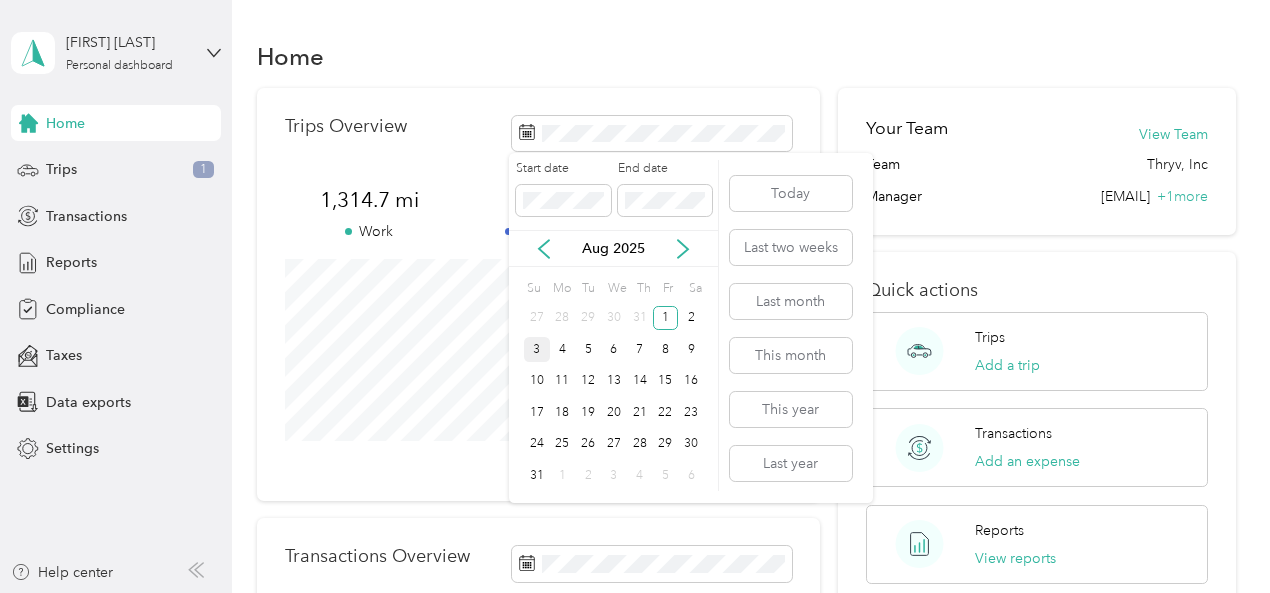 click on "3" at bounding box center [537, 349] 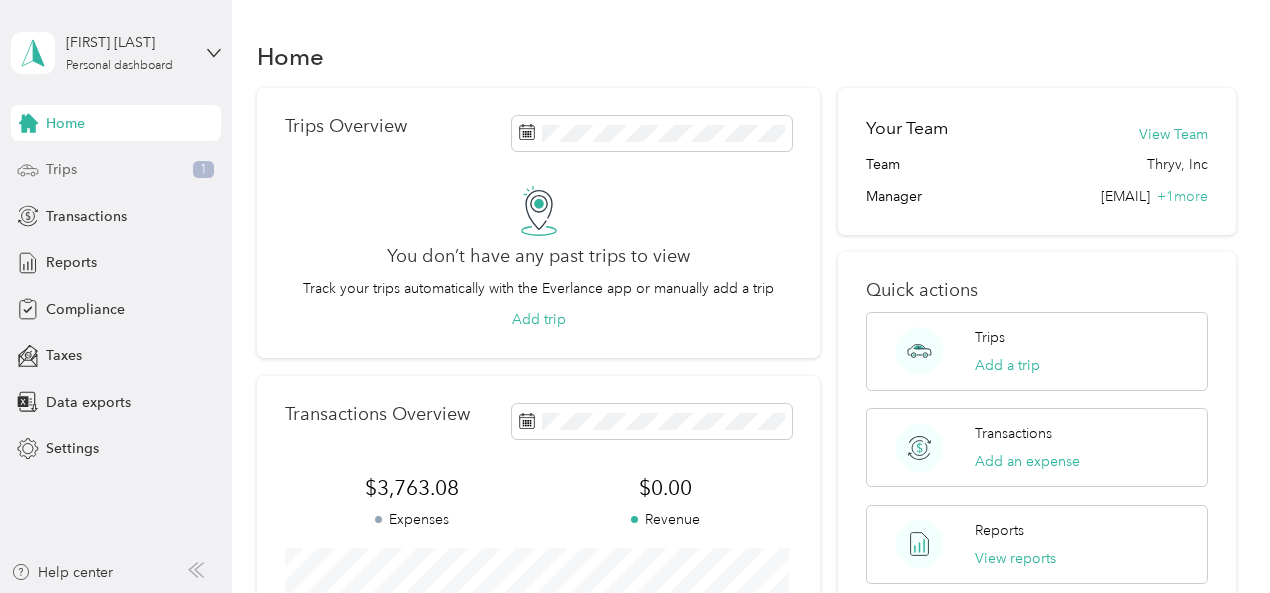 click on "Trips 1" at bounding box center [116, 170] 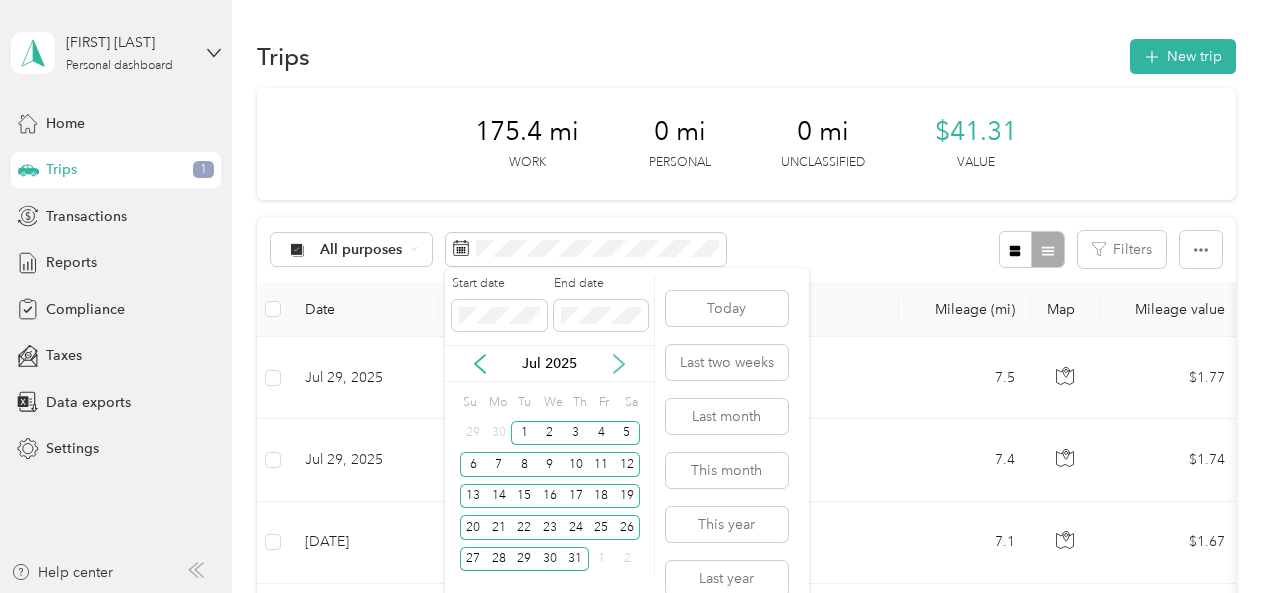 click 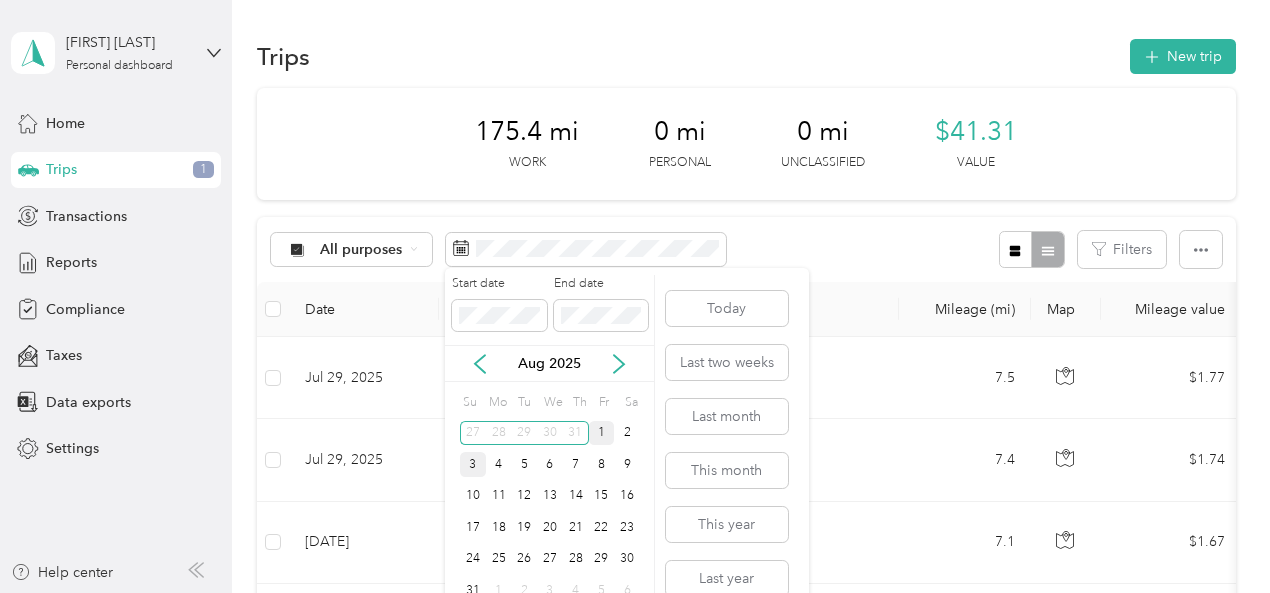 click on "1" at bounding box center (602, 433) 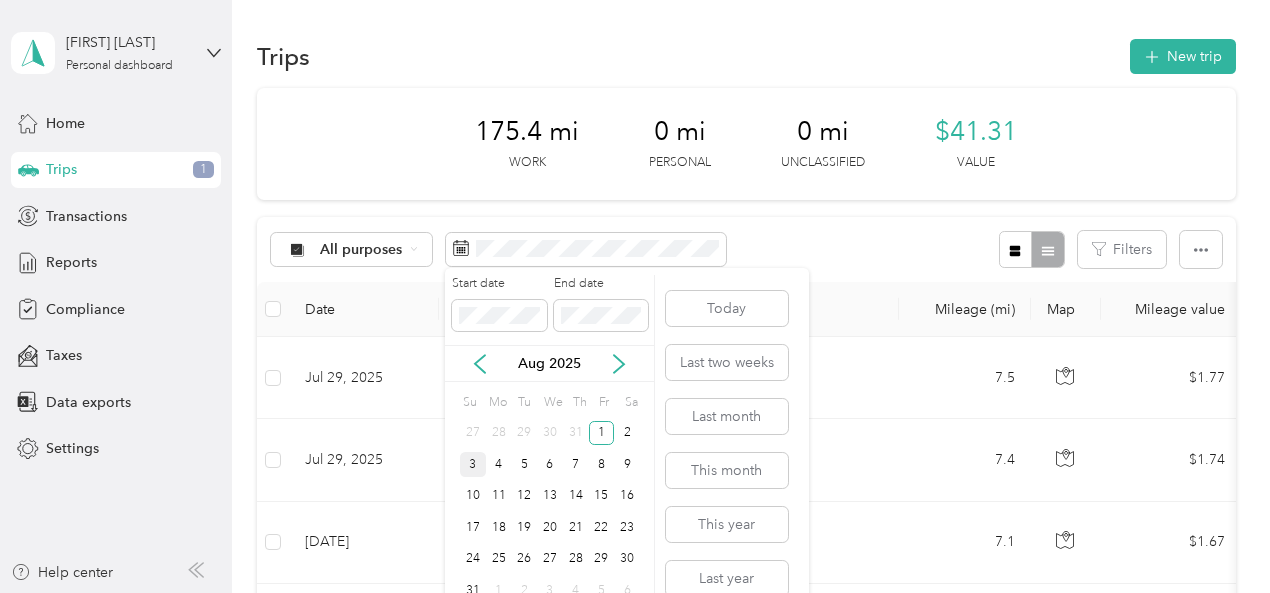 click on "3" at bounding box center (473, 464) 